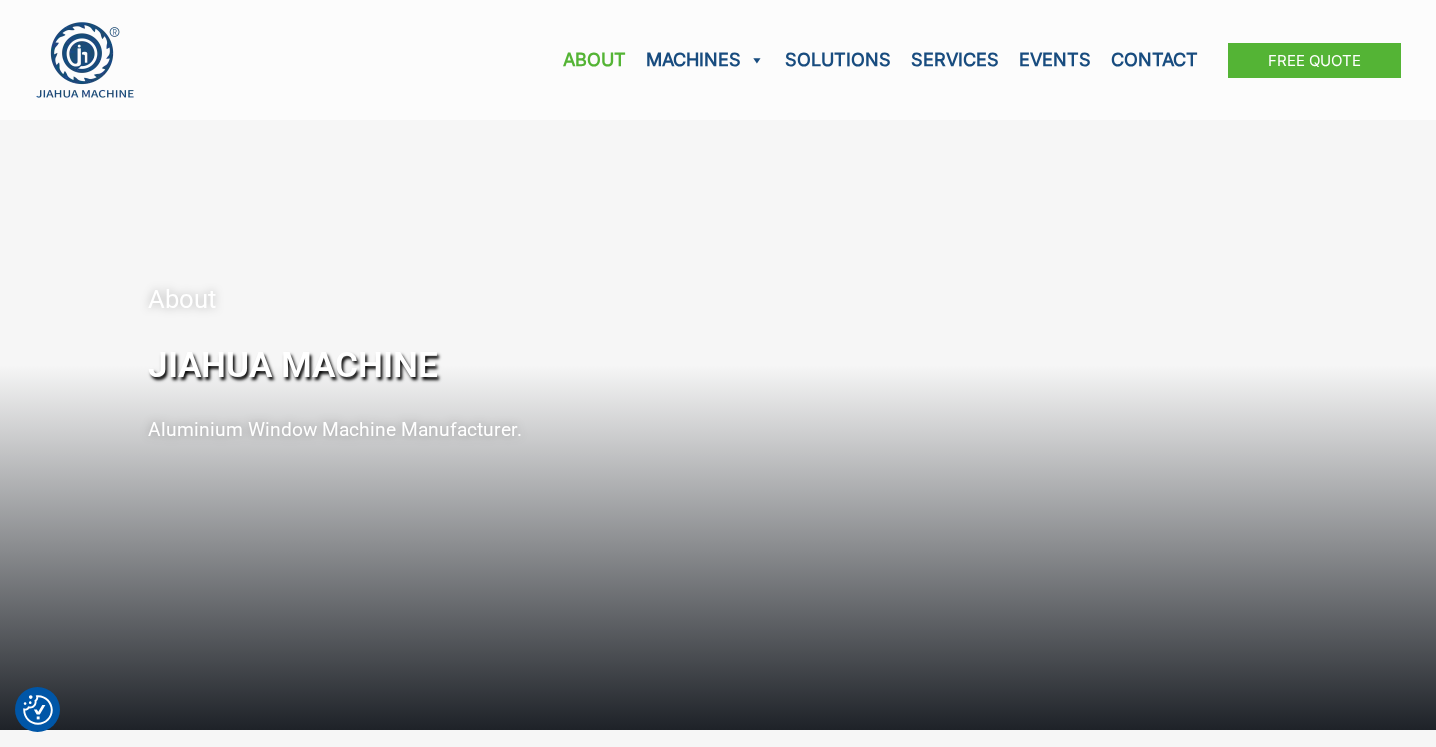 scroll, scrollTop: 0, scrollLeft: 0, axis: both 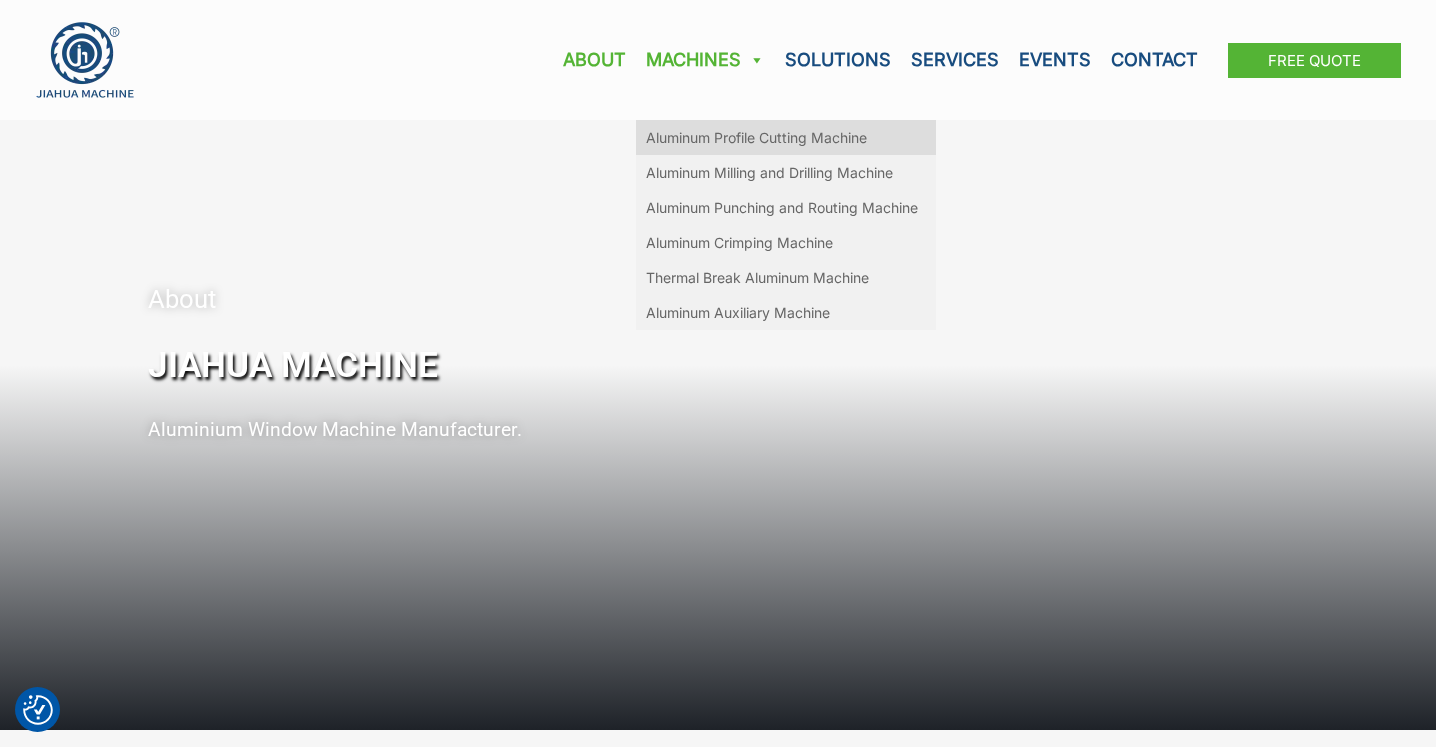 click on "Aluminum Profile Cutting Machine" at bounding box center [786, 137] 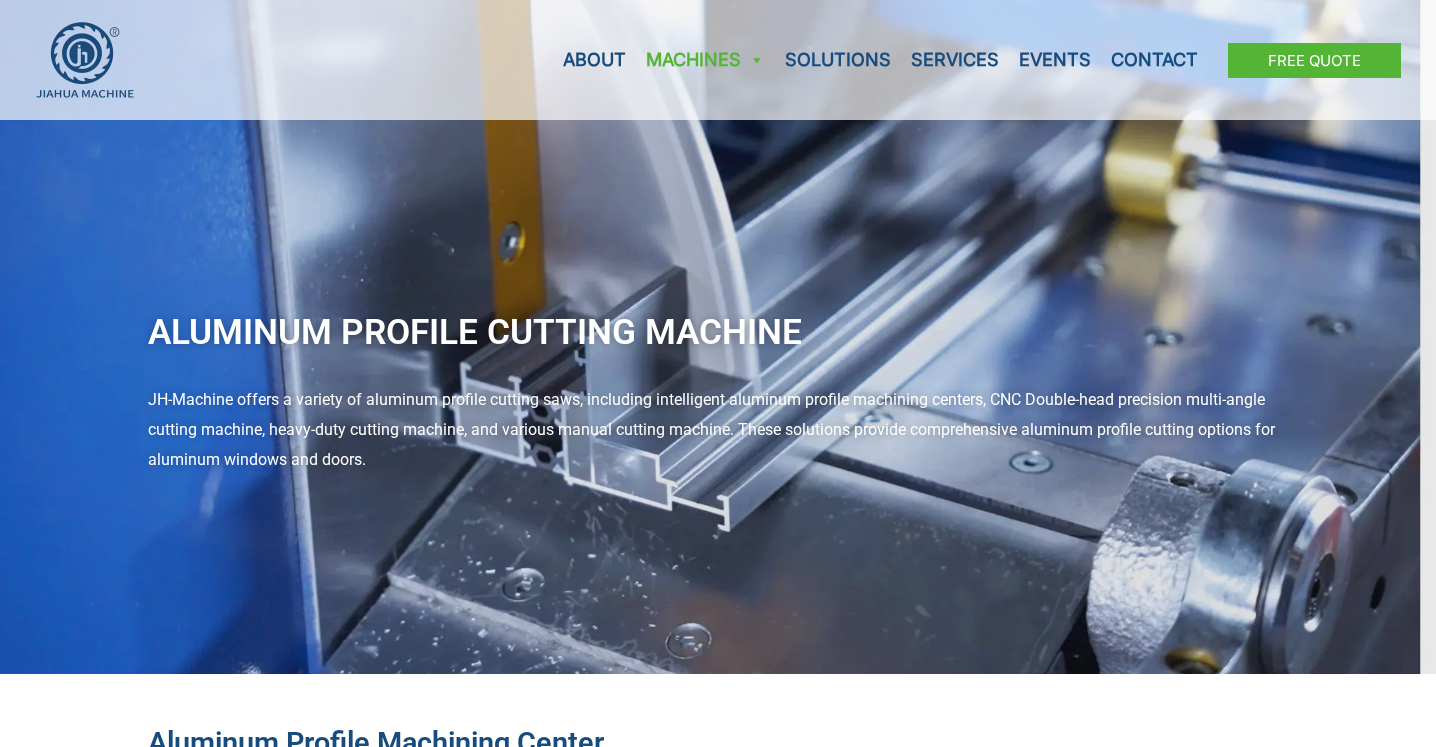 scroll, scrollTop: 0, scrollLeft: 0, axis: both 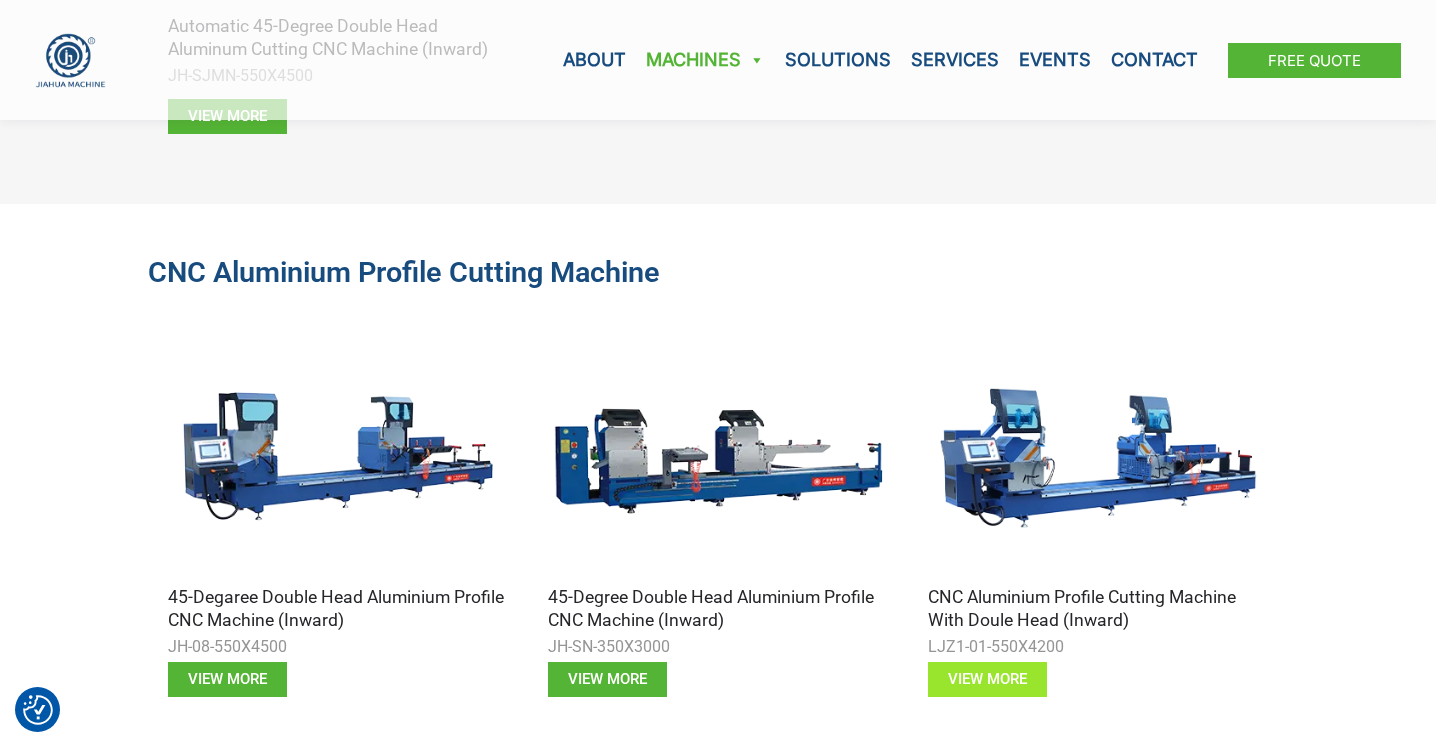 click on "View more" at bounding box center (987, 679) 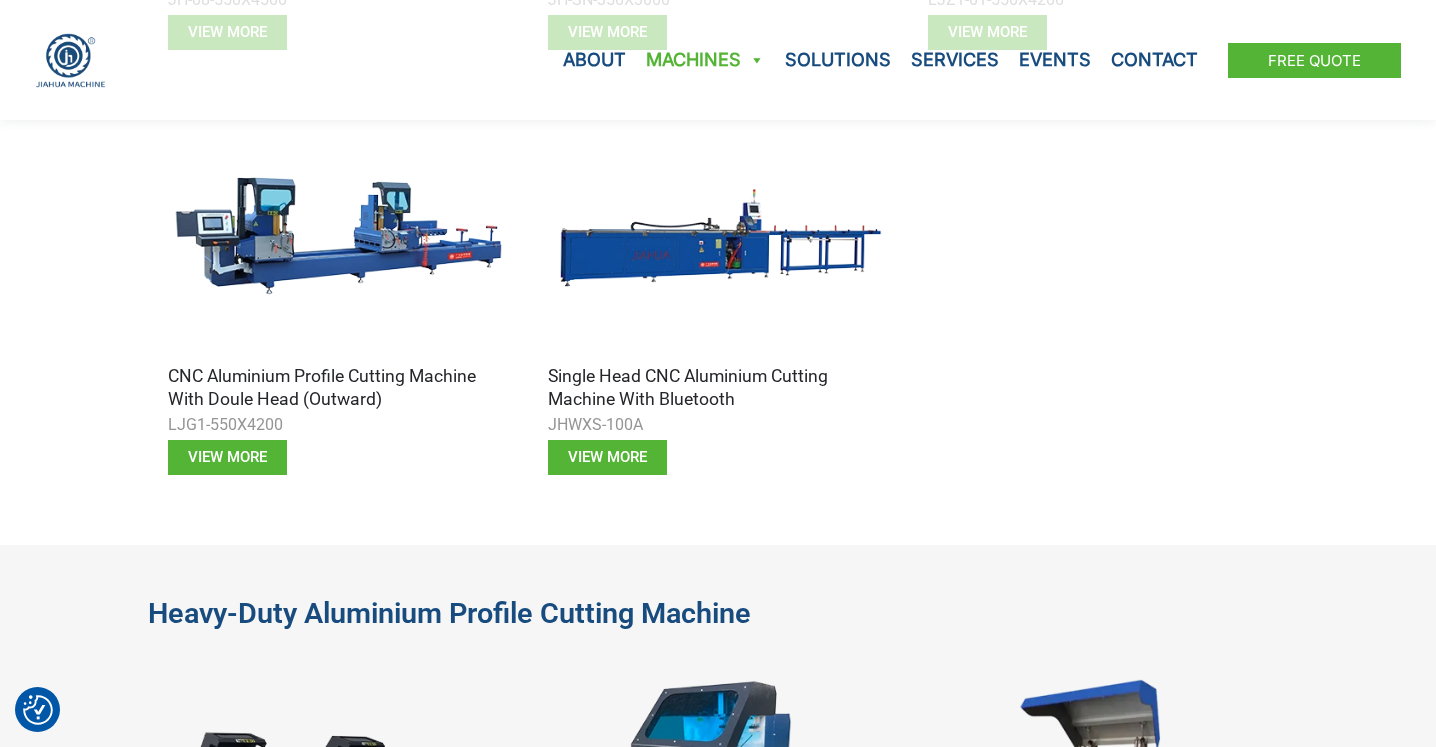 scroll, scrollTop: 2676, scrollLeft: 0, axis: vertical 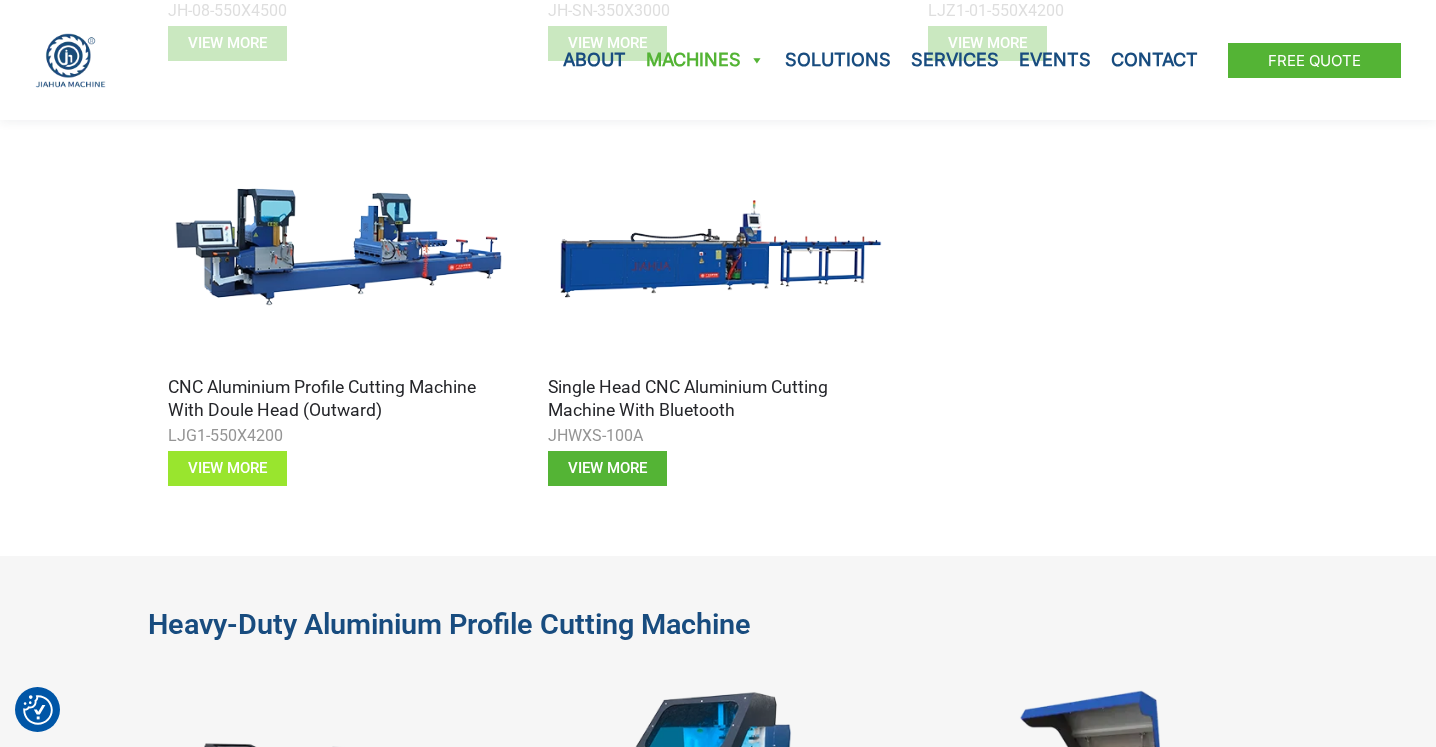 click on "View more" at bounding box center [227, 468] 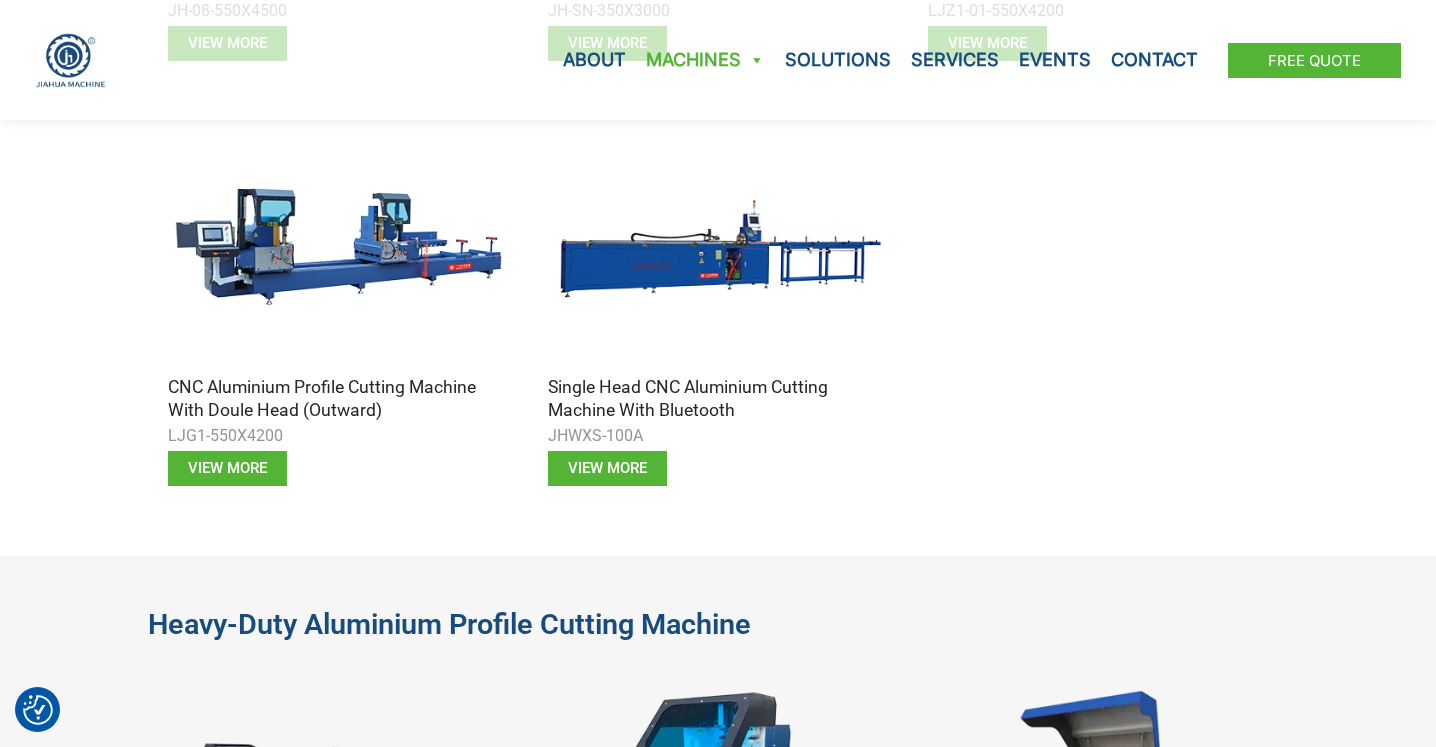 drag, startPoint x: 1037, startPoint y: 250, endPoint x: 1037, endPoint y: 271, distance: 21 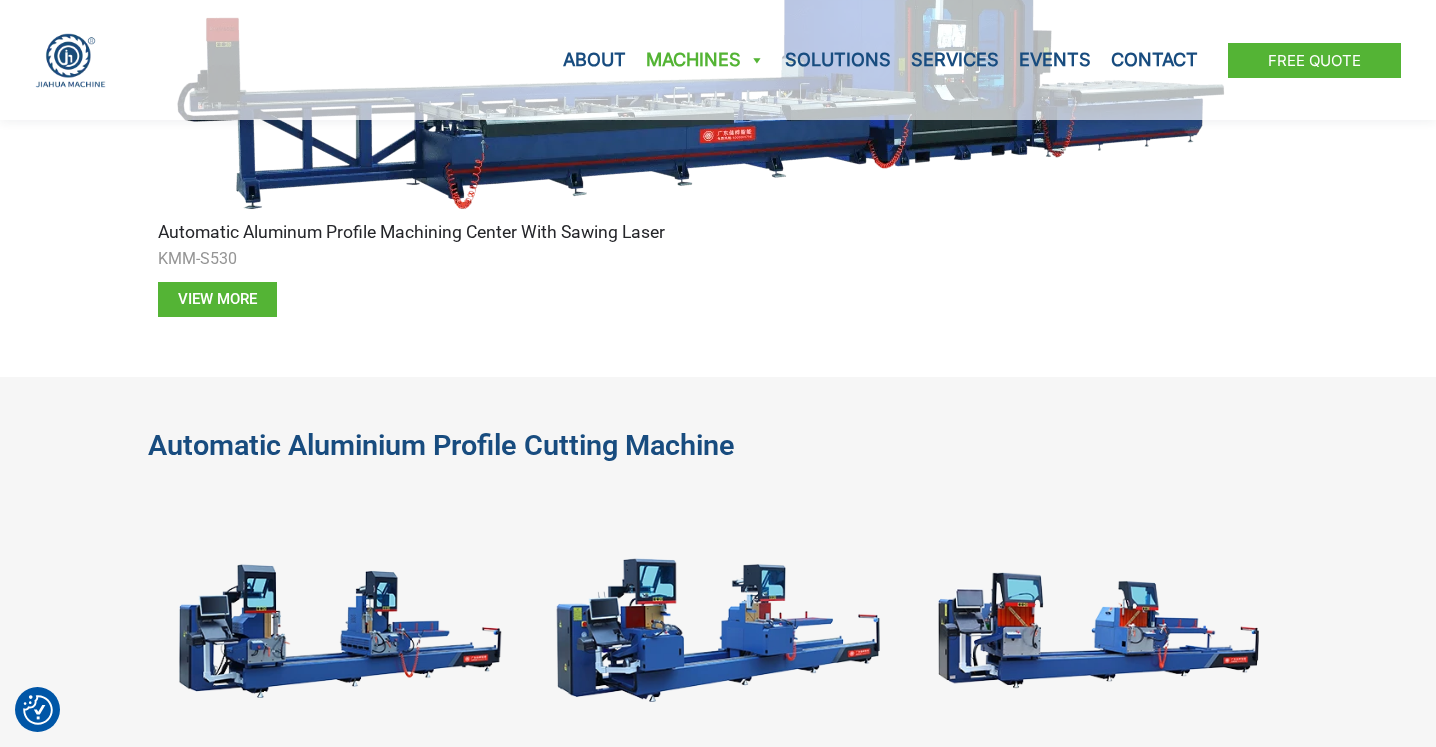 scroll, scrollTop: 876, scrollLeft: 0, axis: vertical 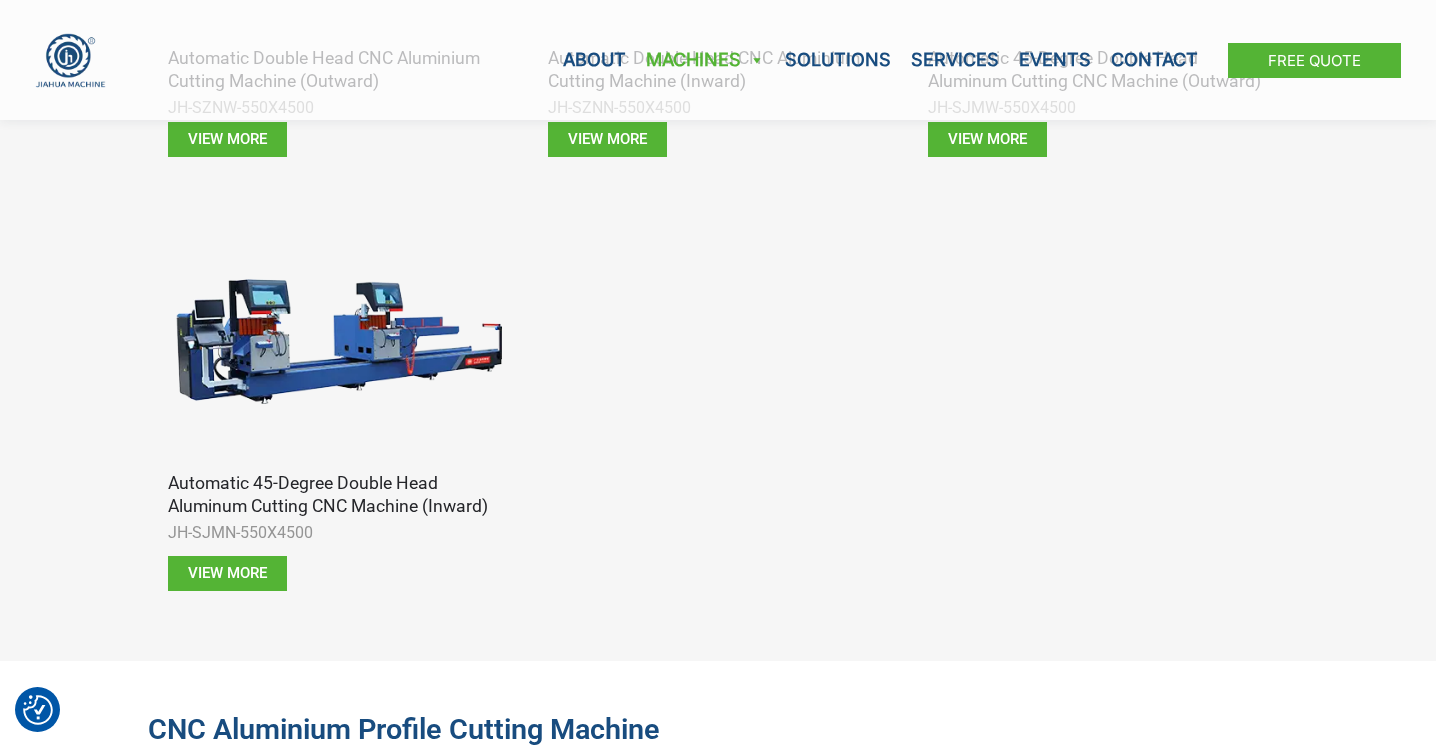 click at bounding box center (1098, 403) 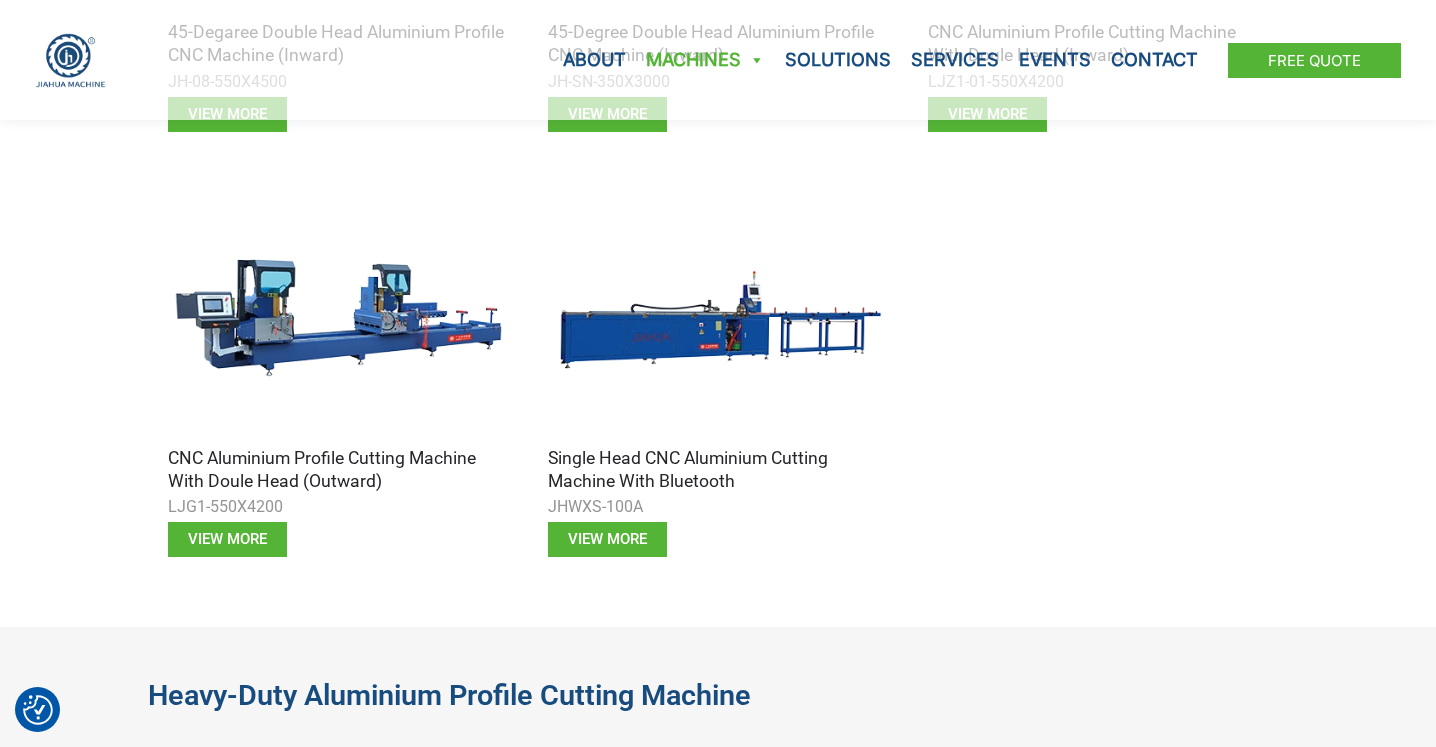 scroll, scrollTop: 2612, scrollLeft: 0, axis: vertical 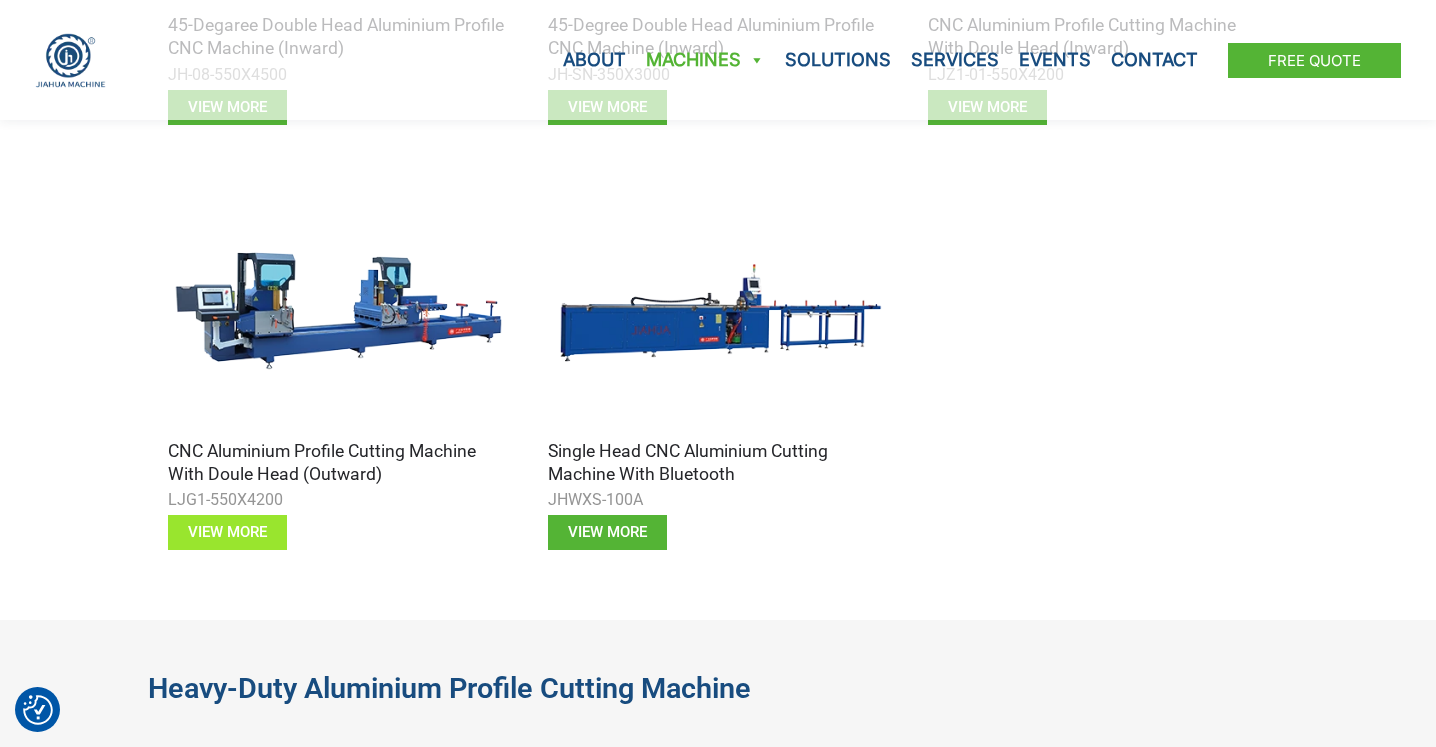 click on "View more" at bounding box center [227, 532] 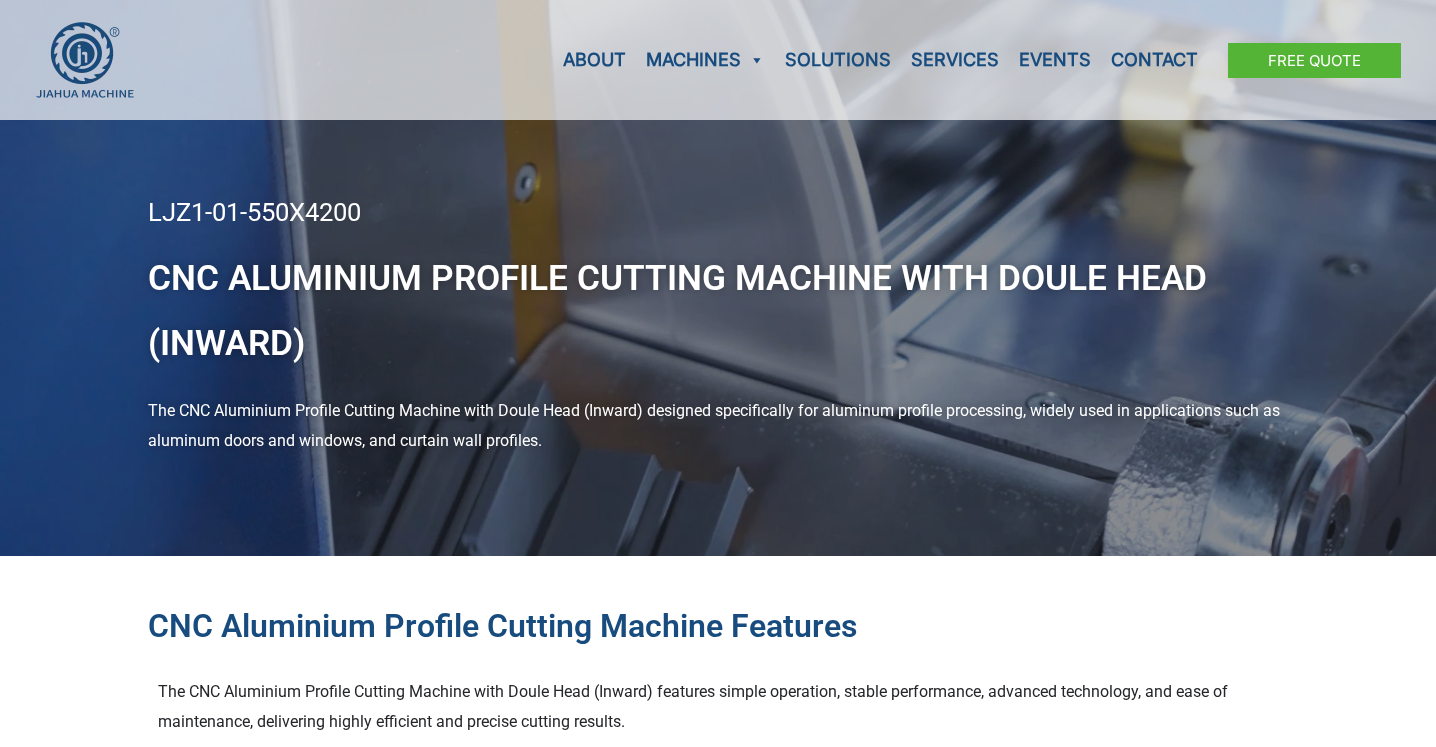 scroll, scrollTop: 0, scrollLeft: 0, axis: both 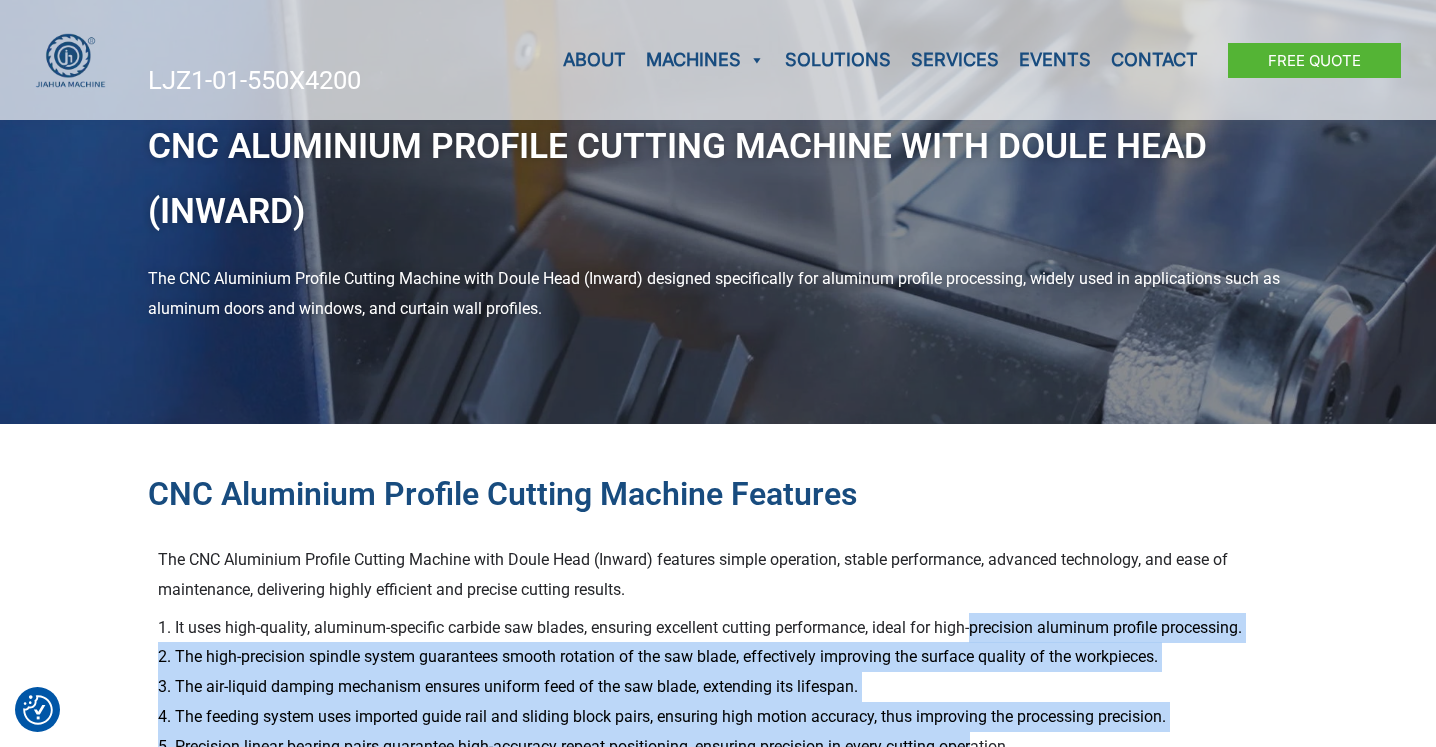 drag, startPoint x: 0, startPoint y: 0, endPoint x: 979, endPoint y: 788, distance: 1256.7358 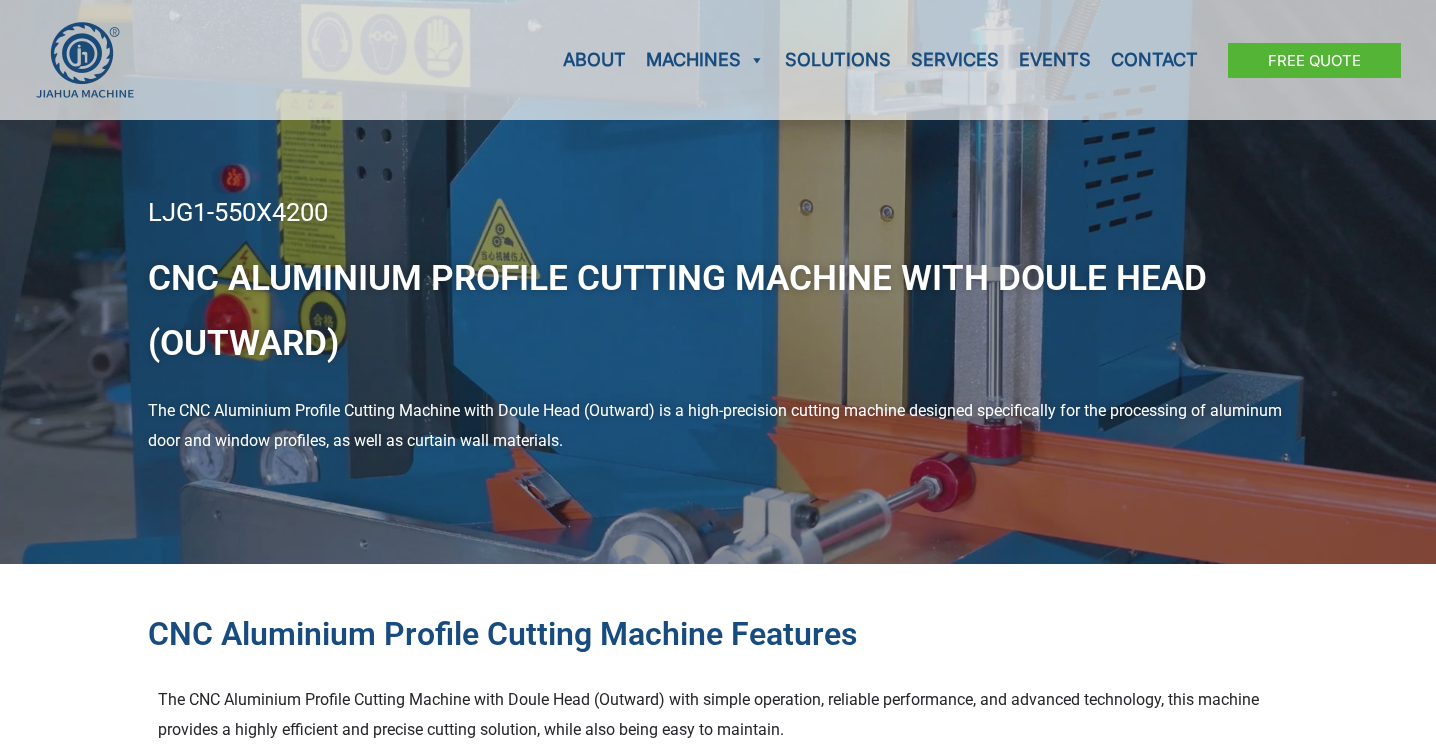scroll, scrollTop: 0, scrollLeft: 0, axis: both 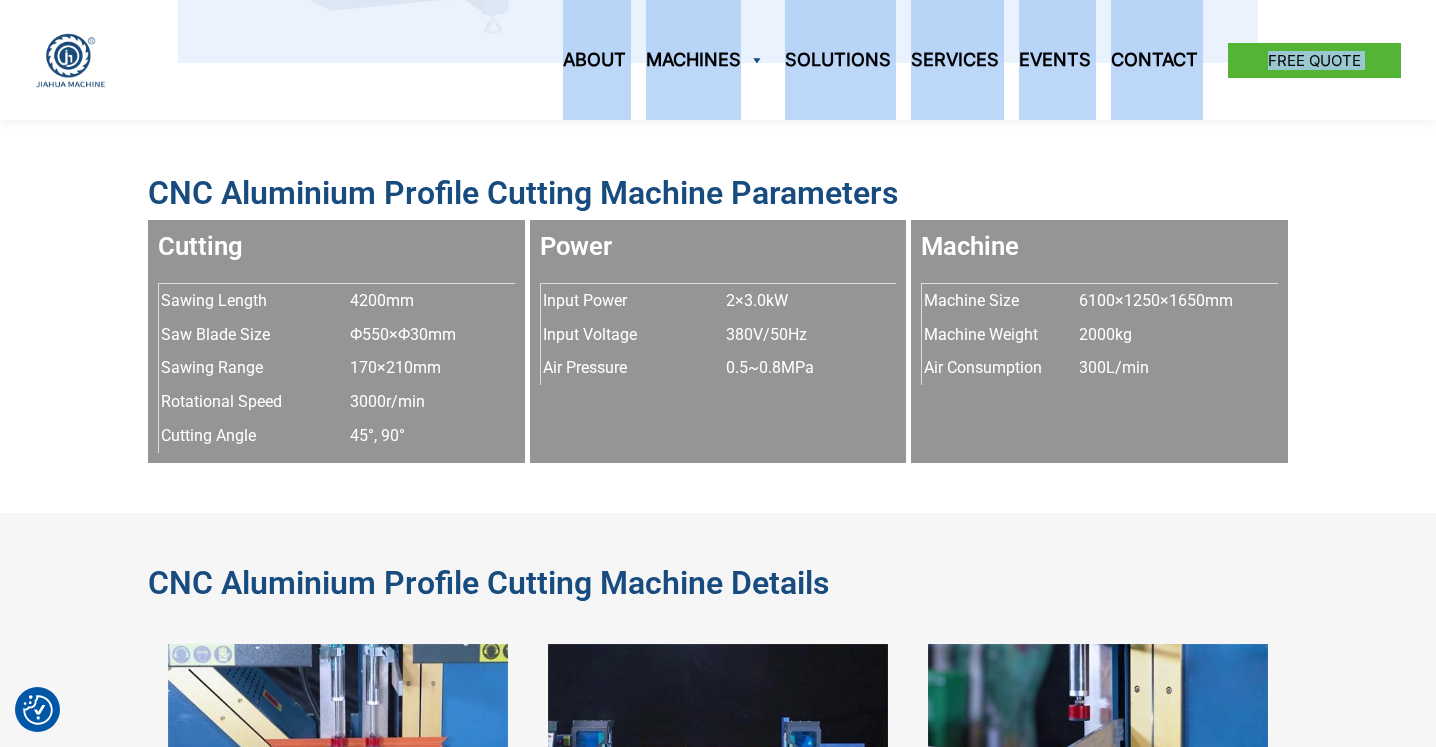 drag, startPoint x: 388, startPoint y: 153, endPoint x: 383, endPoint y: 115, distance: 38.327538 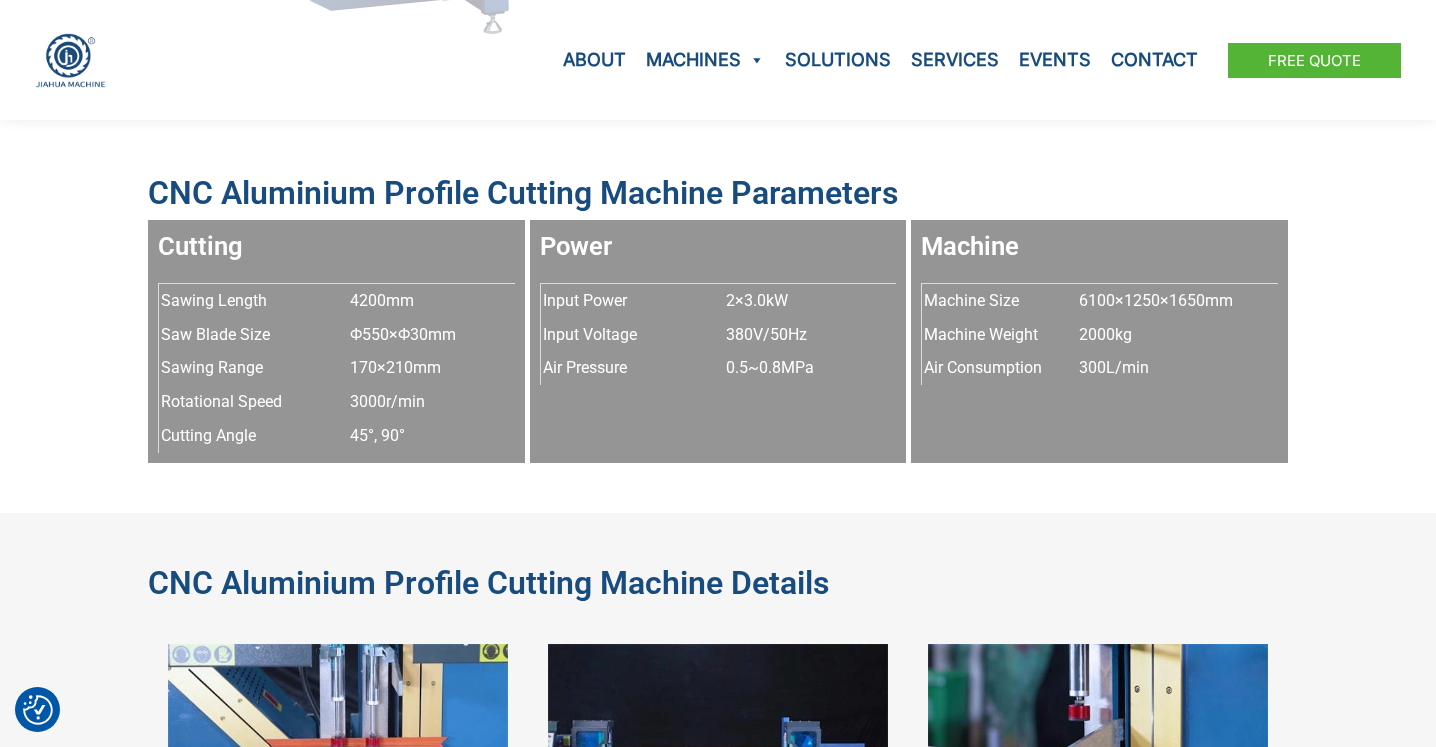 click on "CNC aluminium profile cutting machine Parameters
Cutting
Sawing Length
4200mm
Saw Blade Size
Ф550×Ф30mm
Sawing Range
170×210mm
3000r/min" at bounding box center [718, 317] 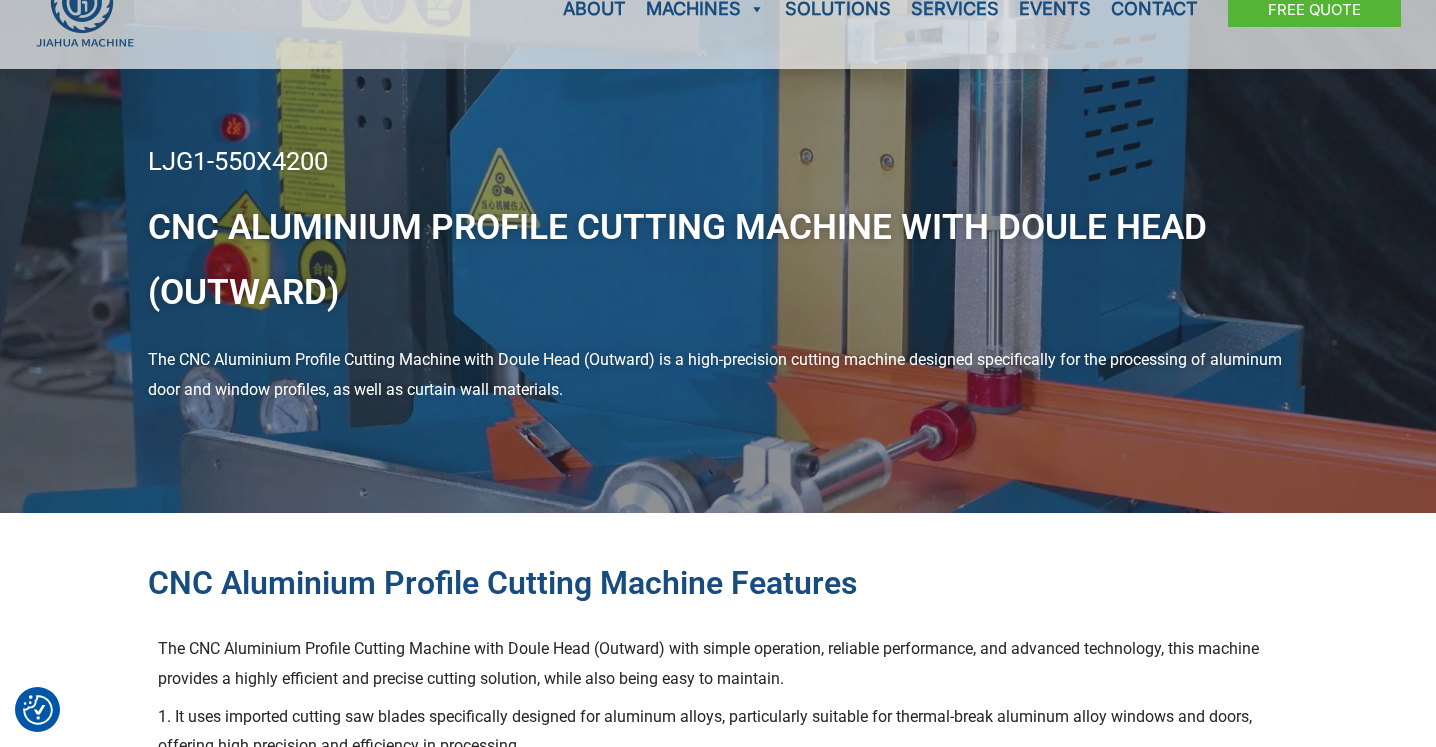 scroll, scrollTop: 0, scrollLeft: 0, axis: both 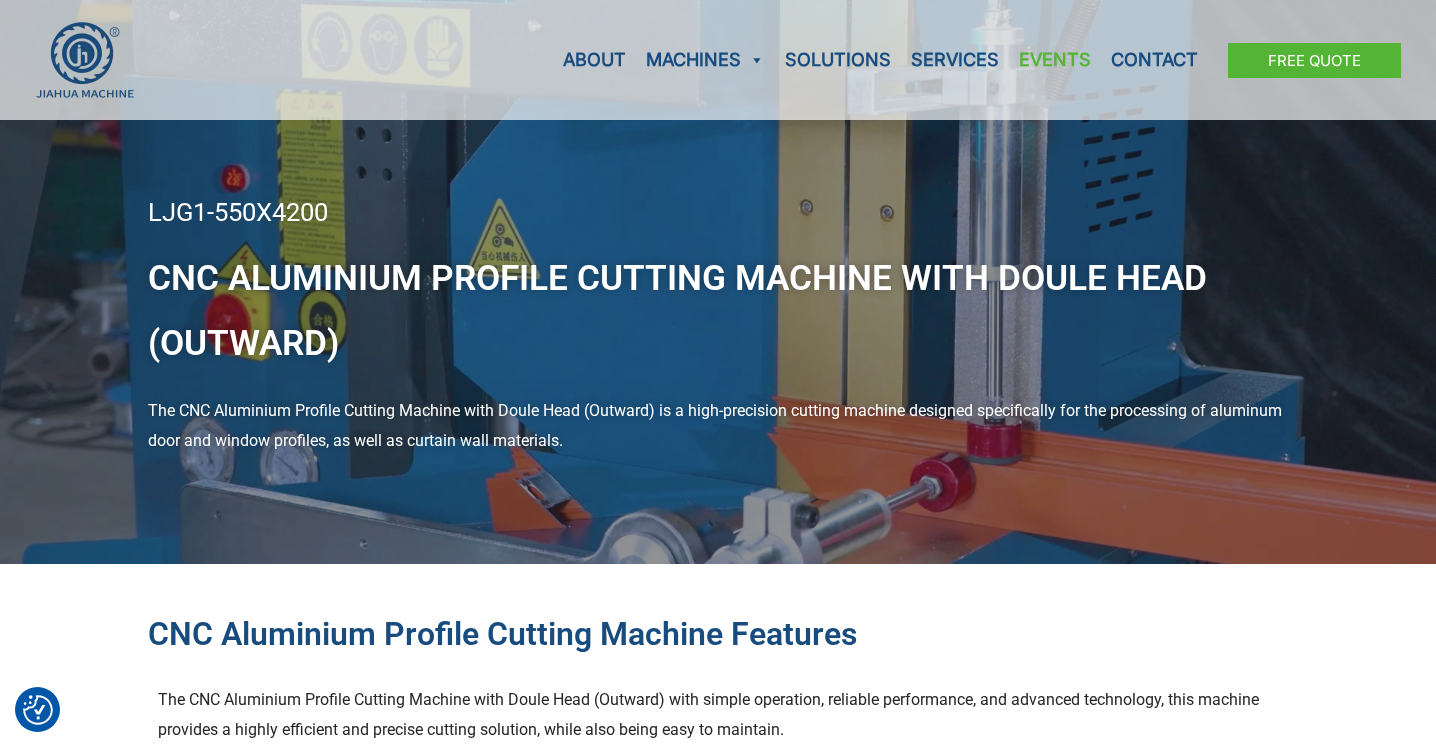 click on "Events" at bounding box center (1055, 60) 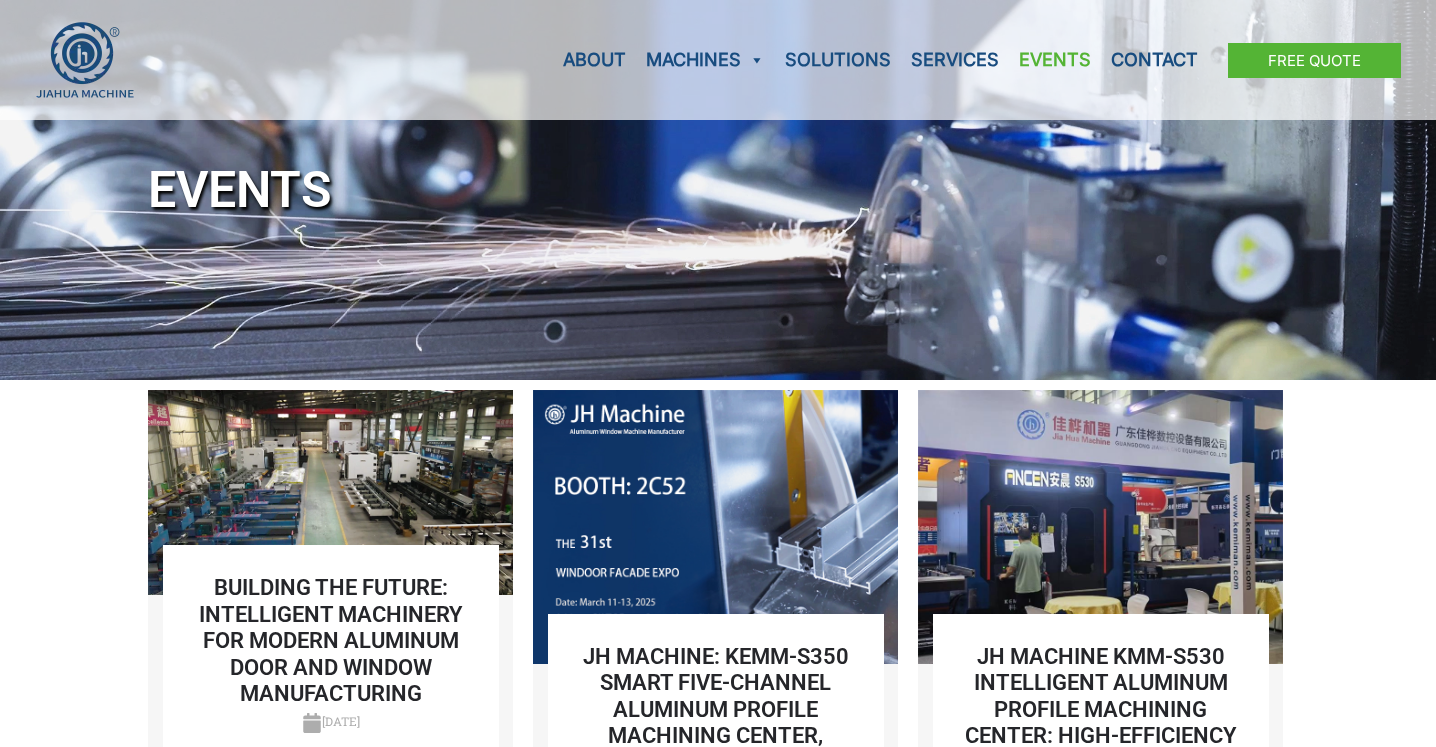 scroll, scrollTop: 0, scrollLeft: 0, axis: both 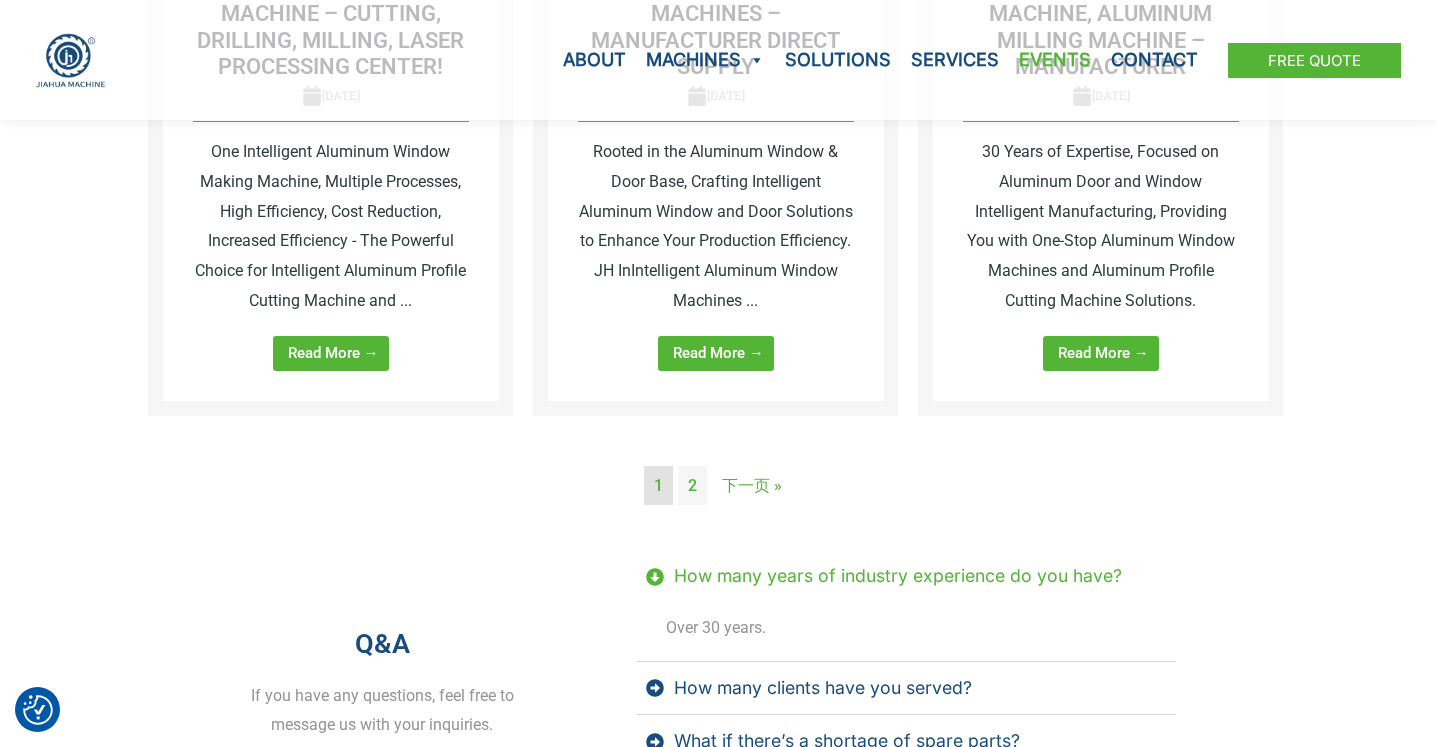 click on "2" at bounding box center (692, 486) 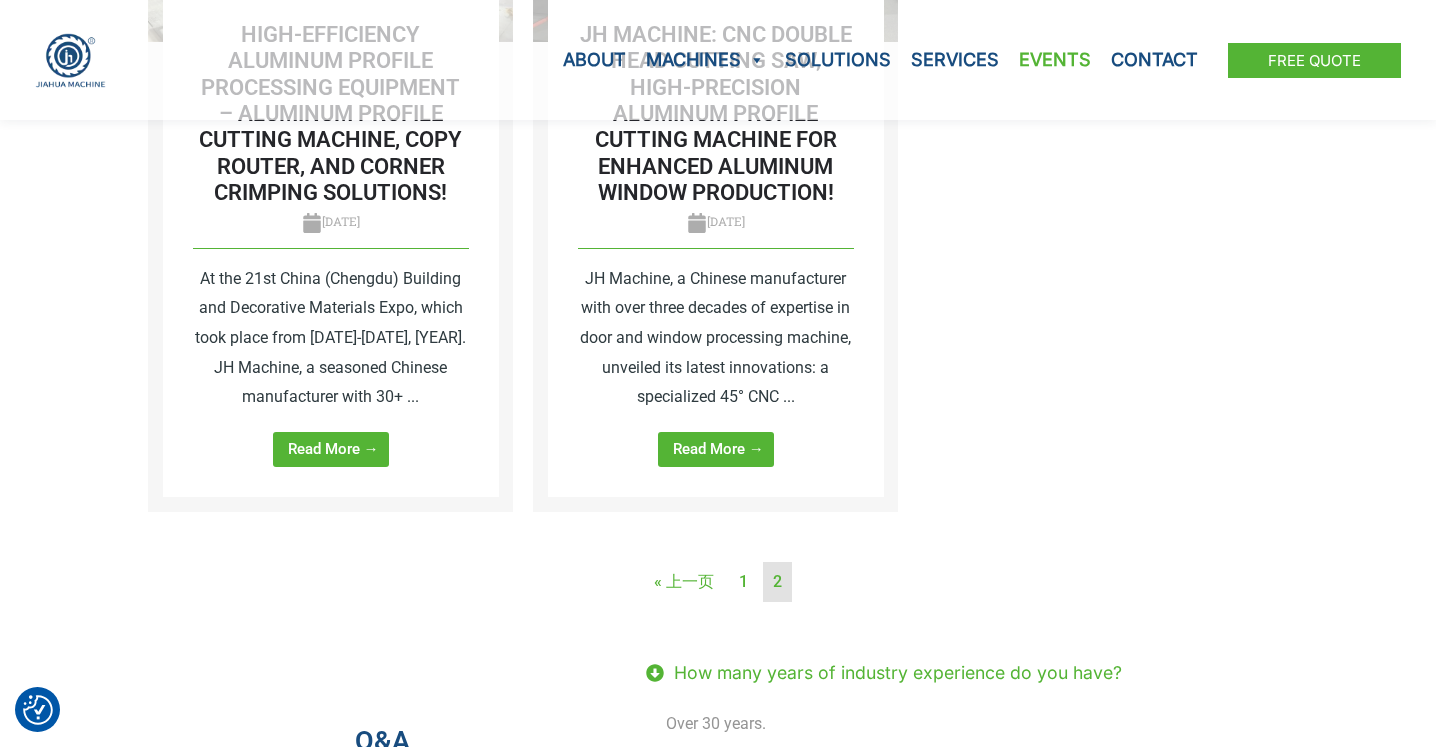 scroll, scrollTop: 628, scrollLeft: 0, axis: vertical 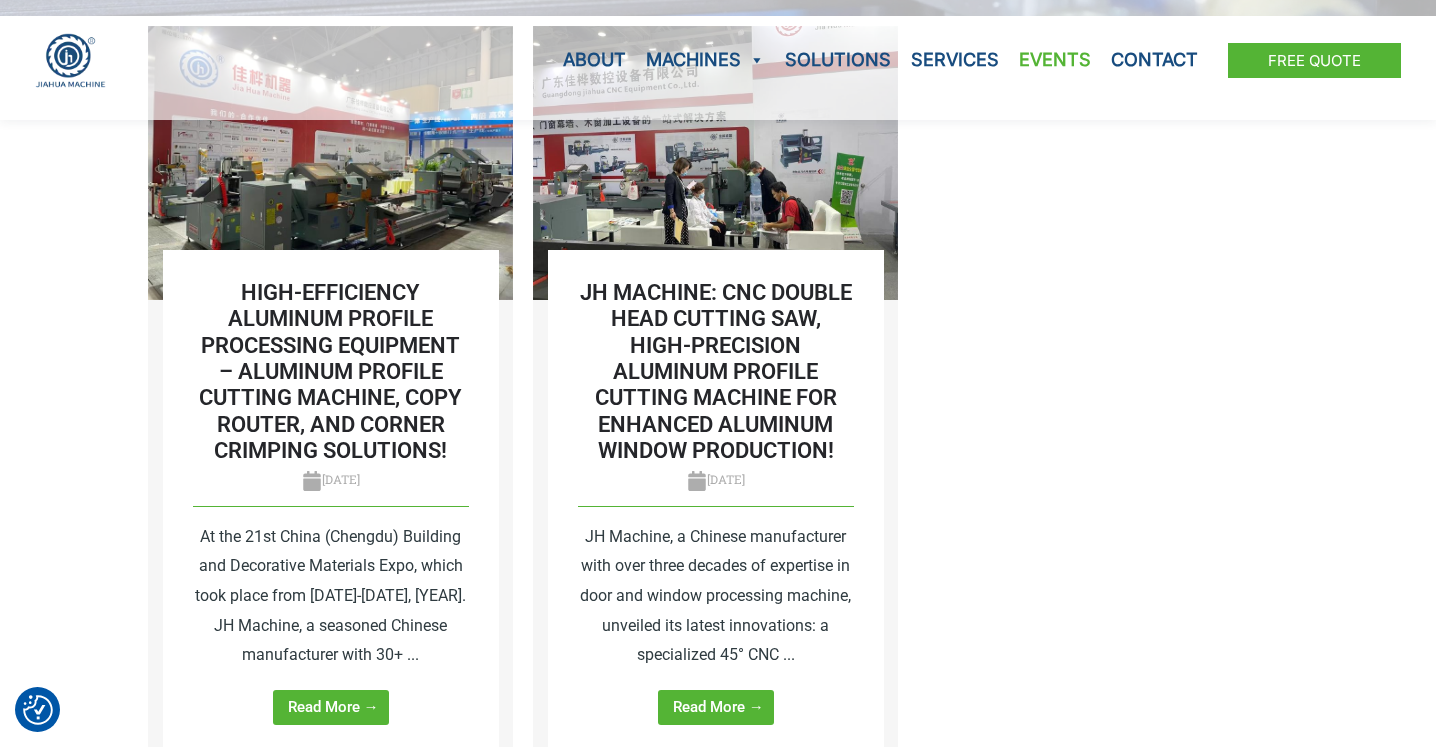 click on "High-Efficiency Aluminum Profile Processing Equipment – Aluminum Profile Cutting Machine, Copy Router, and Corner Crimping Solutions!
2021年4月17日
At the 21st China (Chengdu) Building and Decorative Materials Expo, which took place from April 15-17, 2021. JH Machine, a seasoned Chinese manufacturer with 30+ ...
Read More →
JH Machine: CNC Double Head Cutting Saw, High-Precision Aluminum Profile Cutting Machine for Enhanced Aluminum Window Production!
2021年3月14日
Read More →" at bounding box center [718, 408] 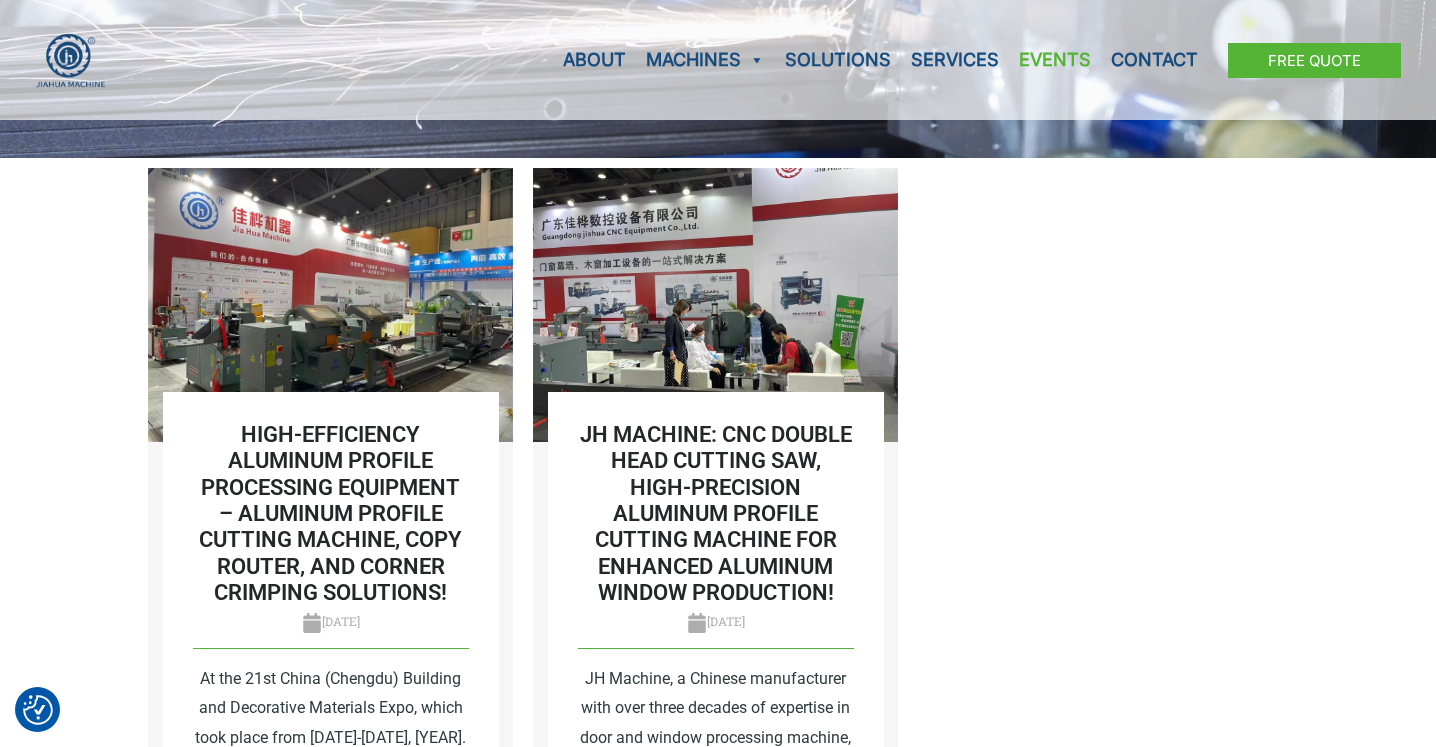 scroll, scrollTop: 148, scrollLeft: 0, axis: vertical 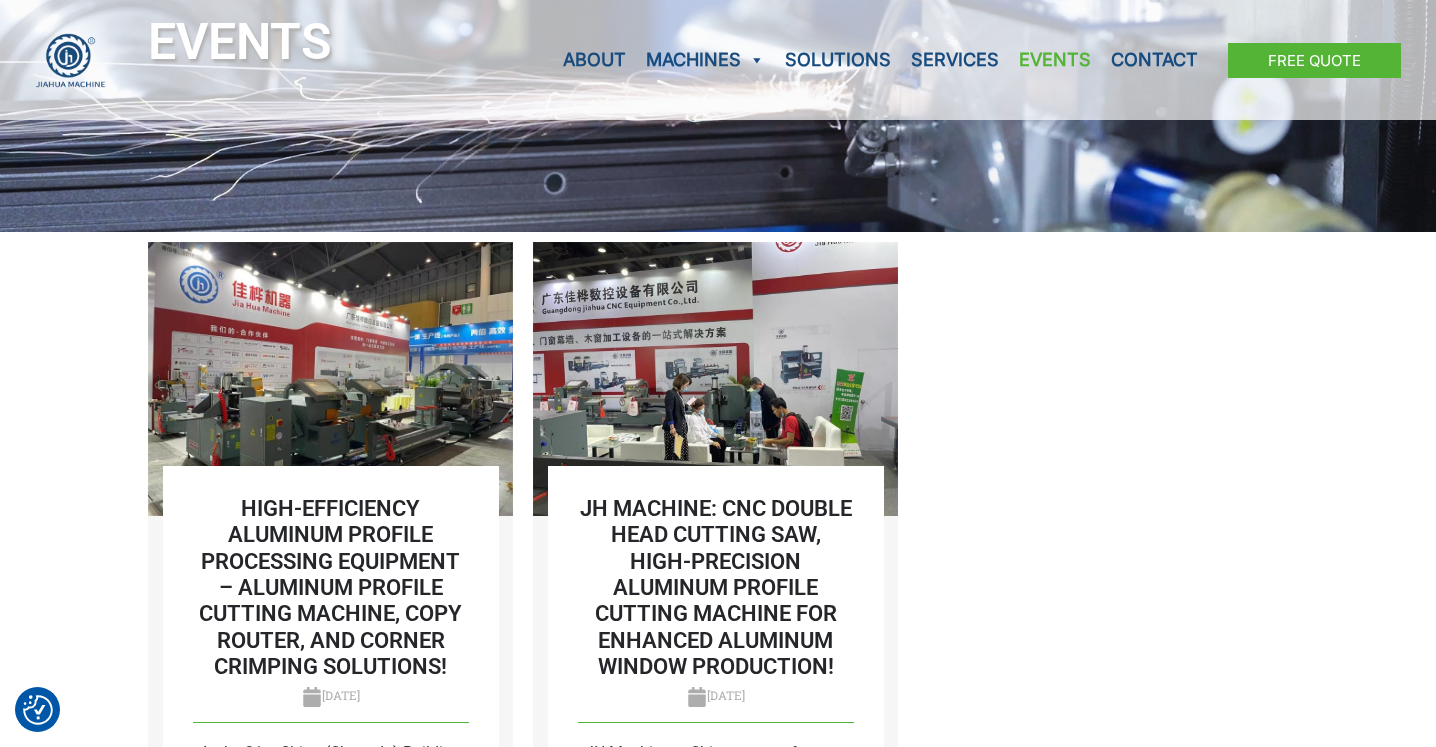 drag, startPoint x: 921, startPoint y: 428, endPoint x: 942, endPoint y: 416, distance: 24.186773 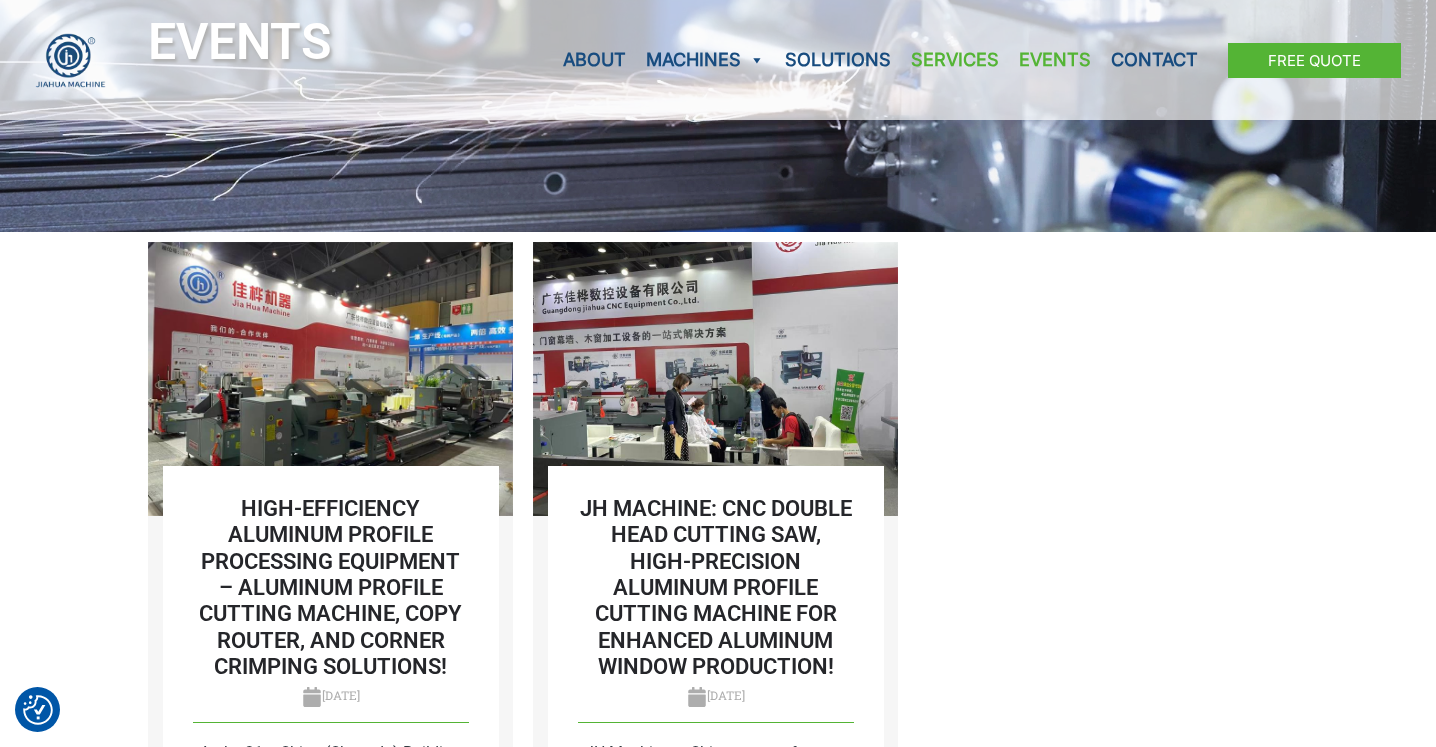 click on "Services" at bounding box center [955, 60] 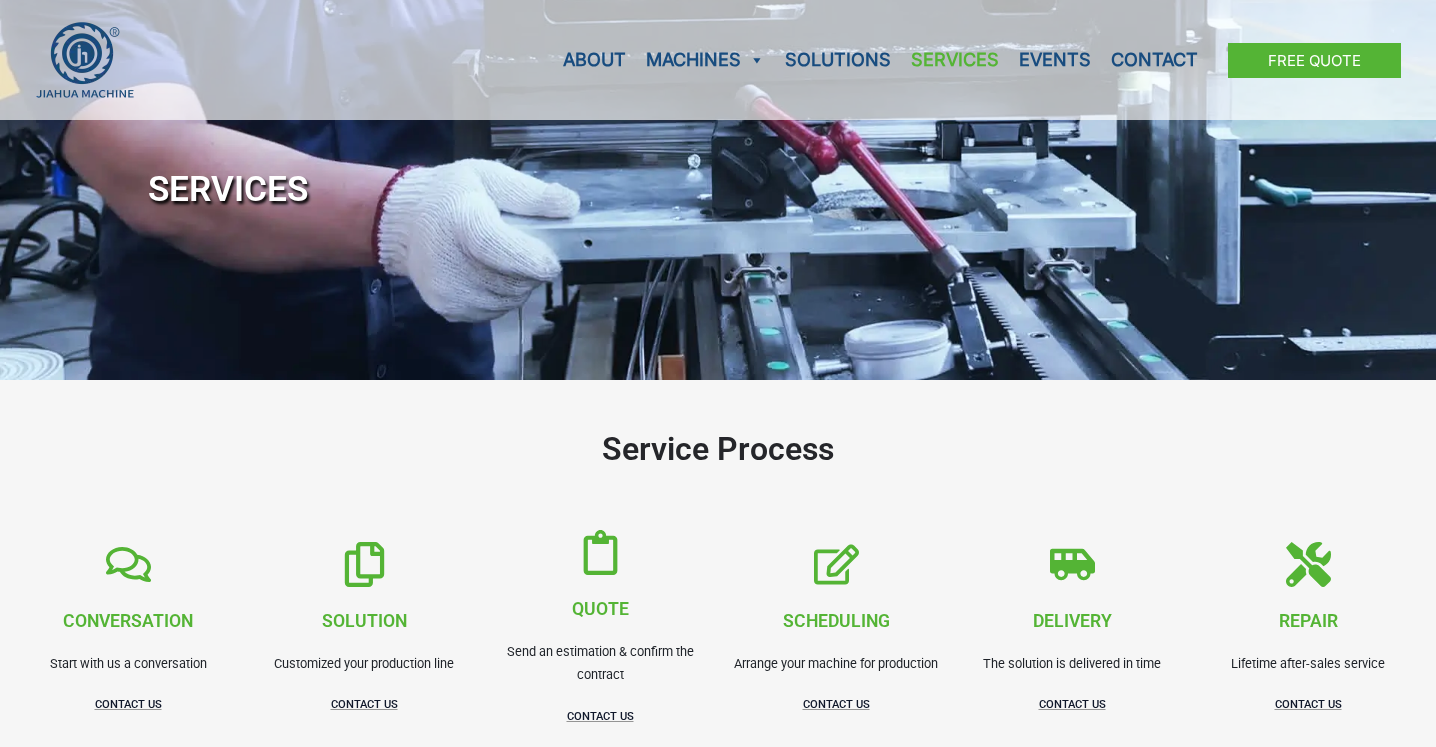 scroll, scrollTop: 0, scrollLeft: 0, axis: both 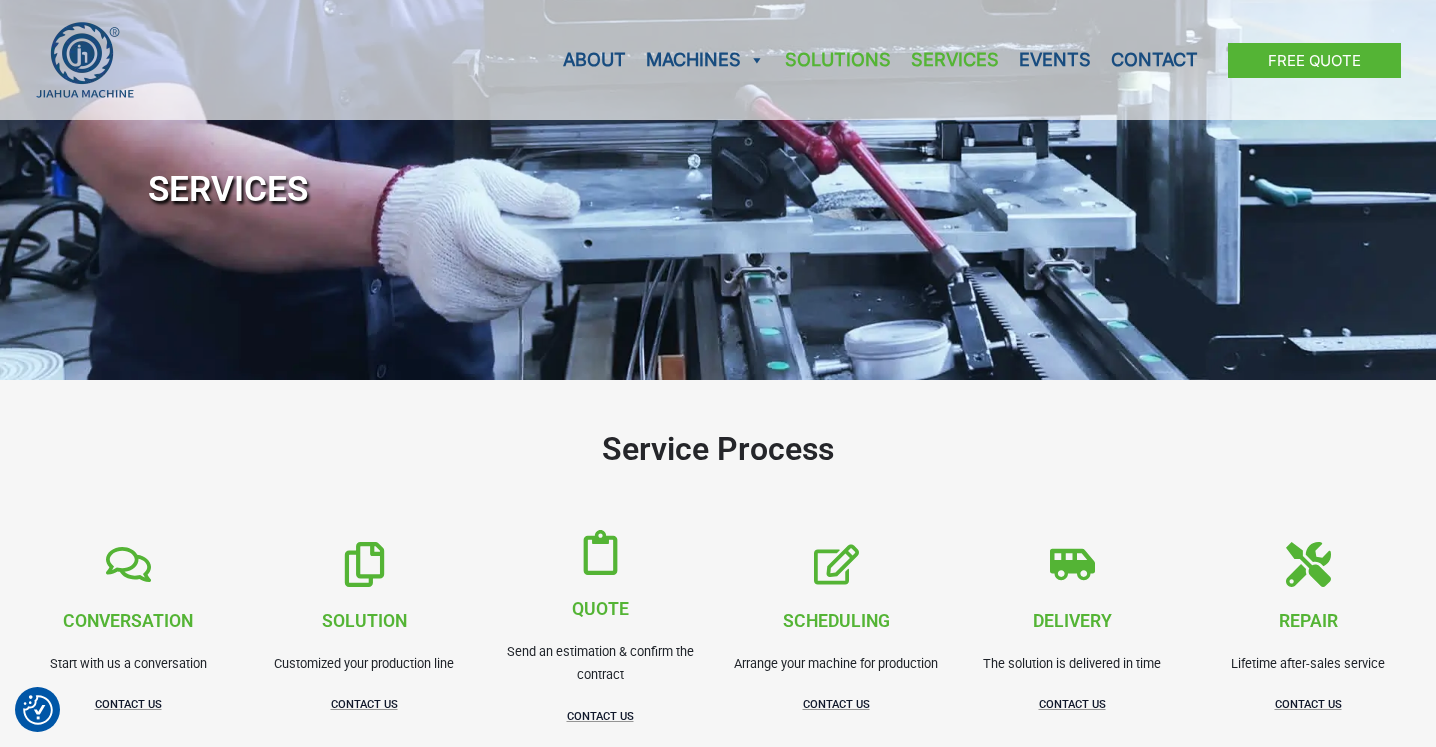 click on "Solutions" at bounding box center [838, 60] 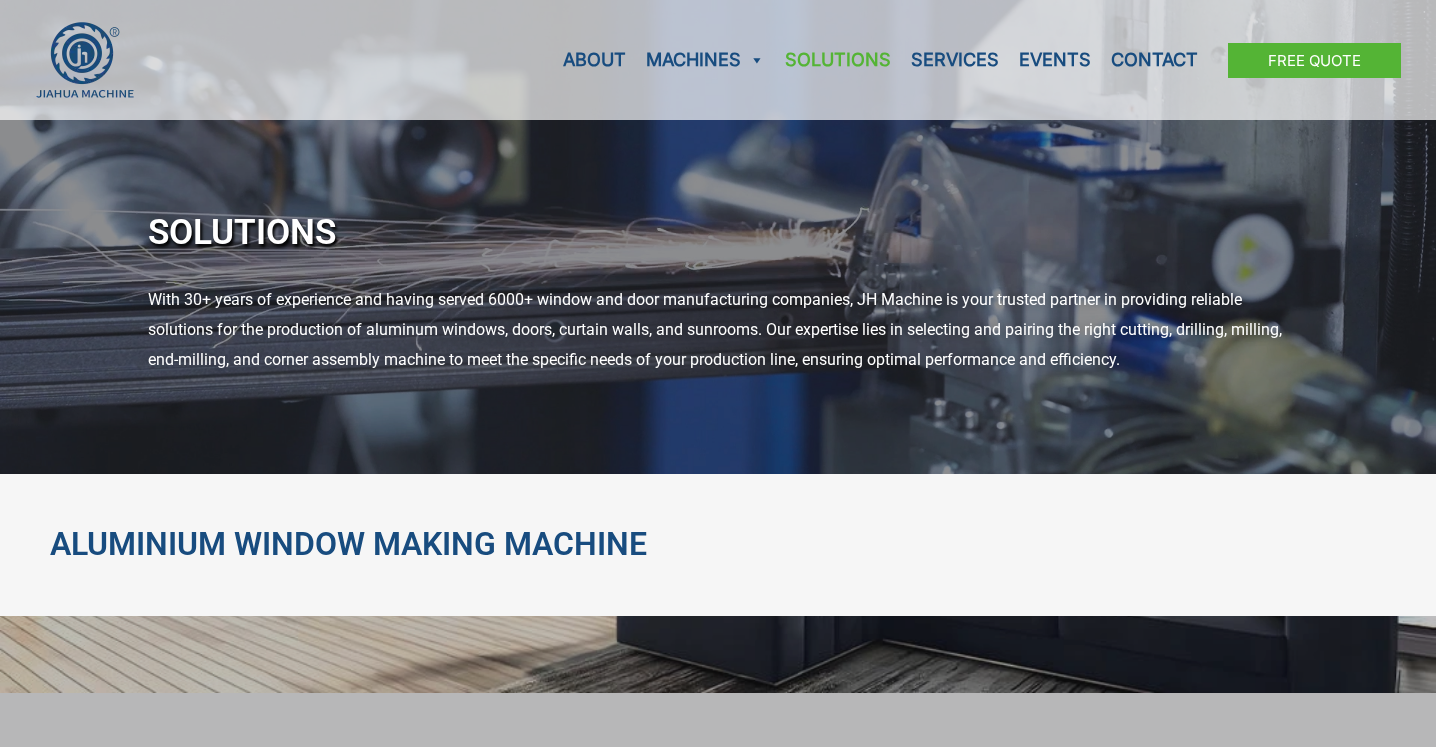 scroll, scrollTop: 0, scrollLeft: 0, axis: both 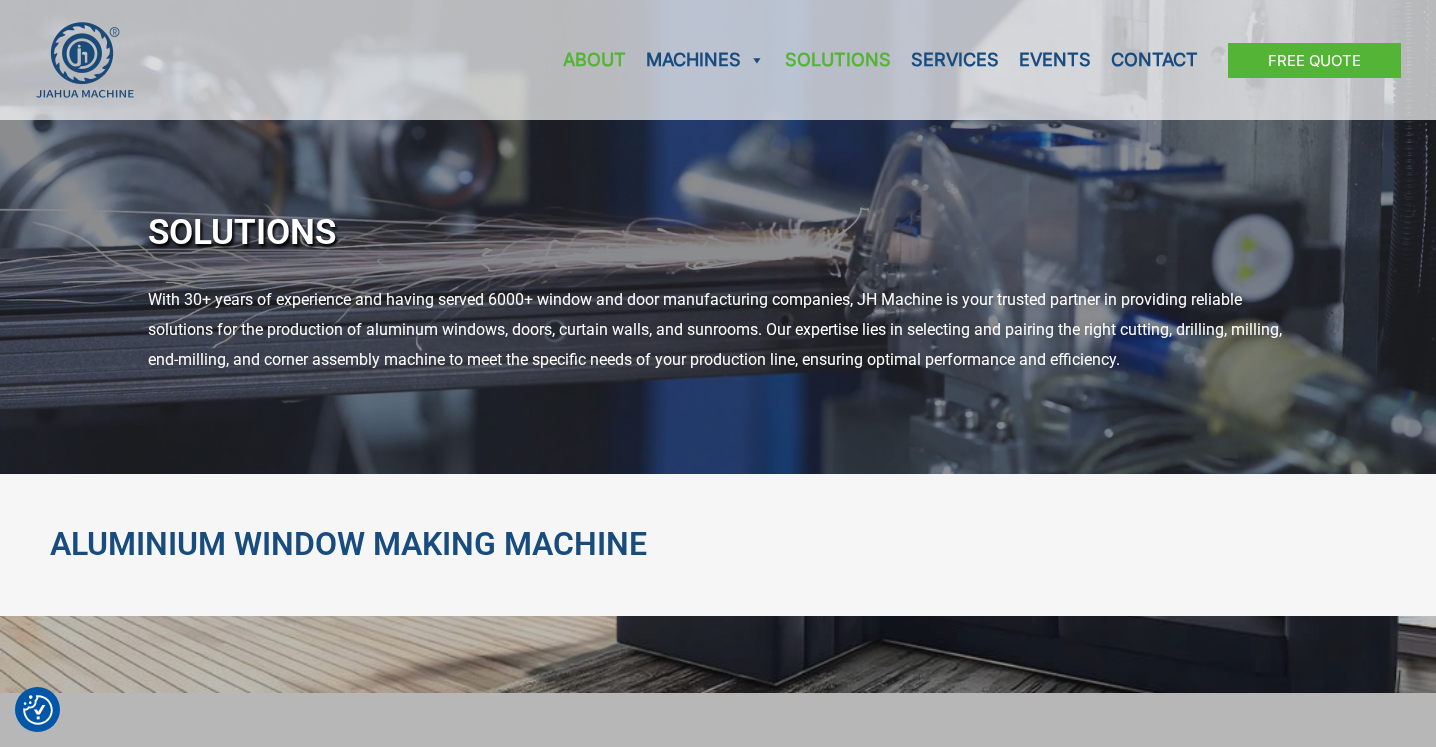 click on "About" at bounding box center (594, 60) 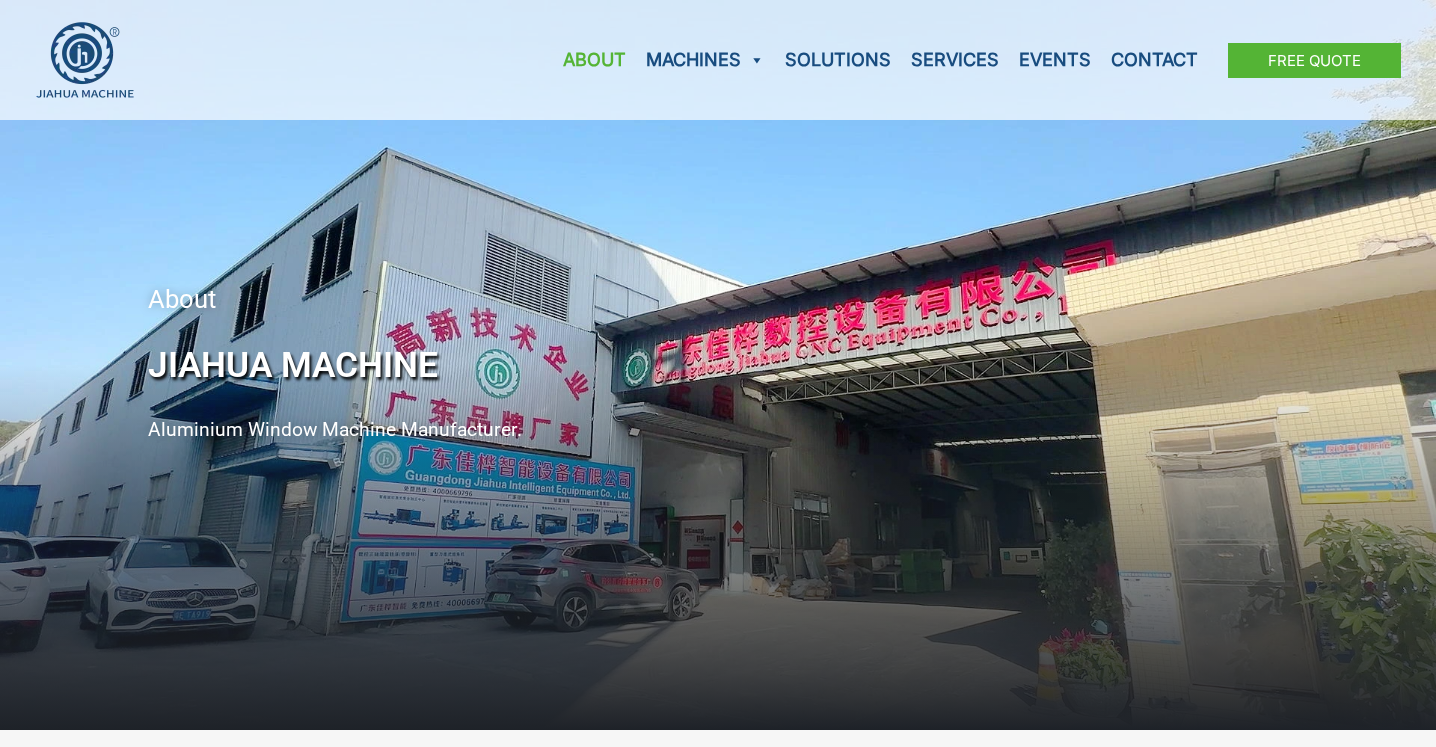 scroll, scrollTop: 0, scrollLeft: 0, axis: both 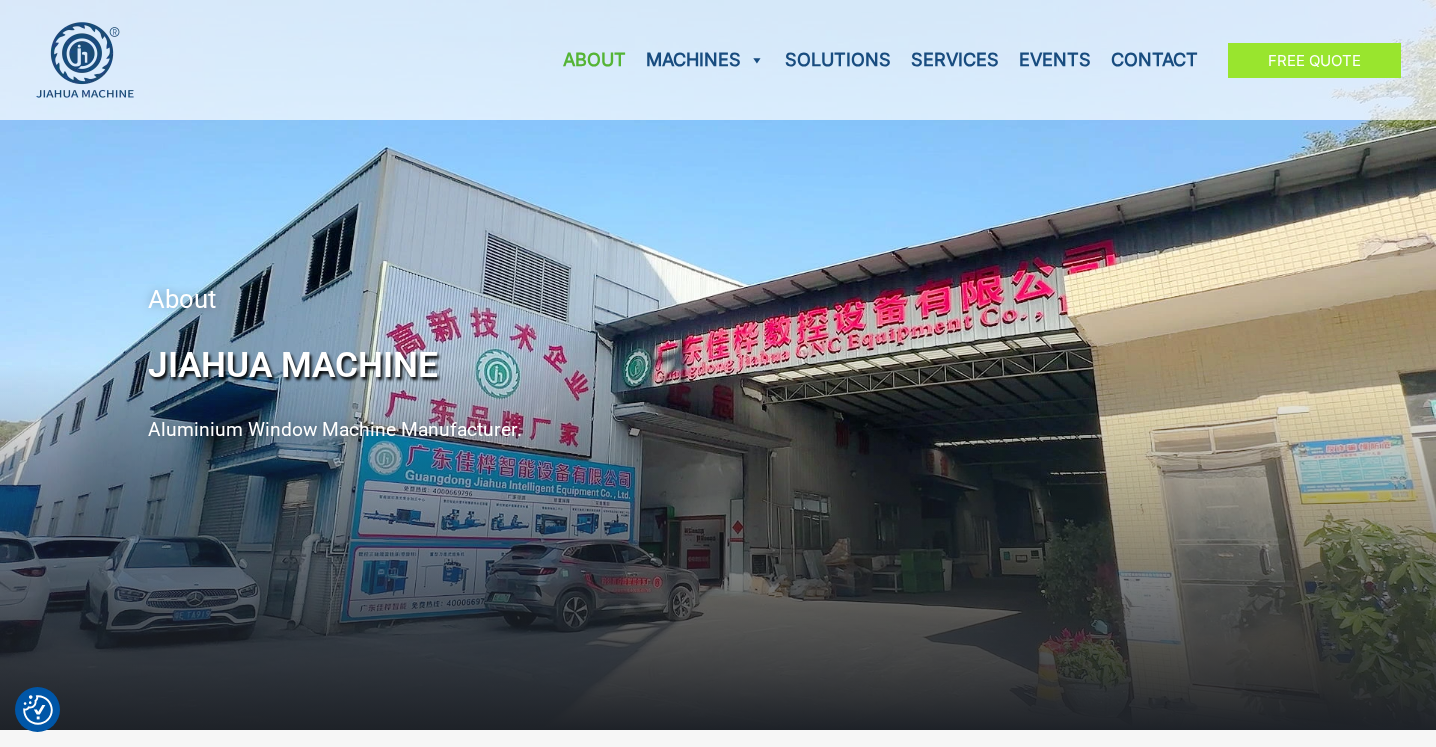 click on "Free Quote" at bounding box center (1314, 60) 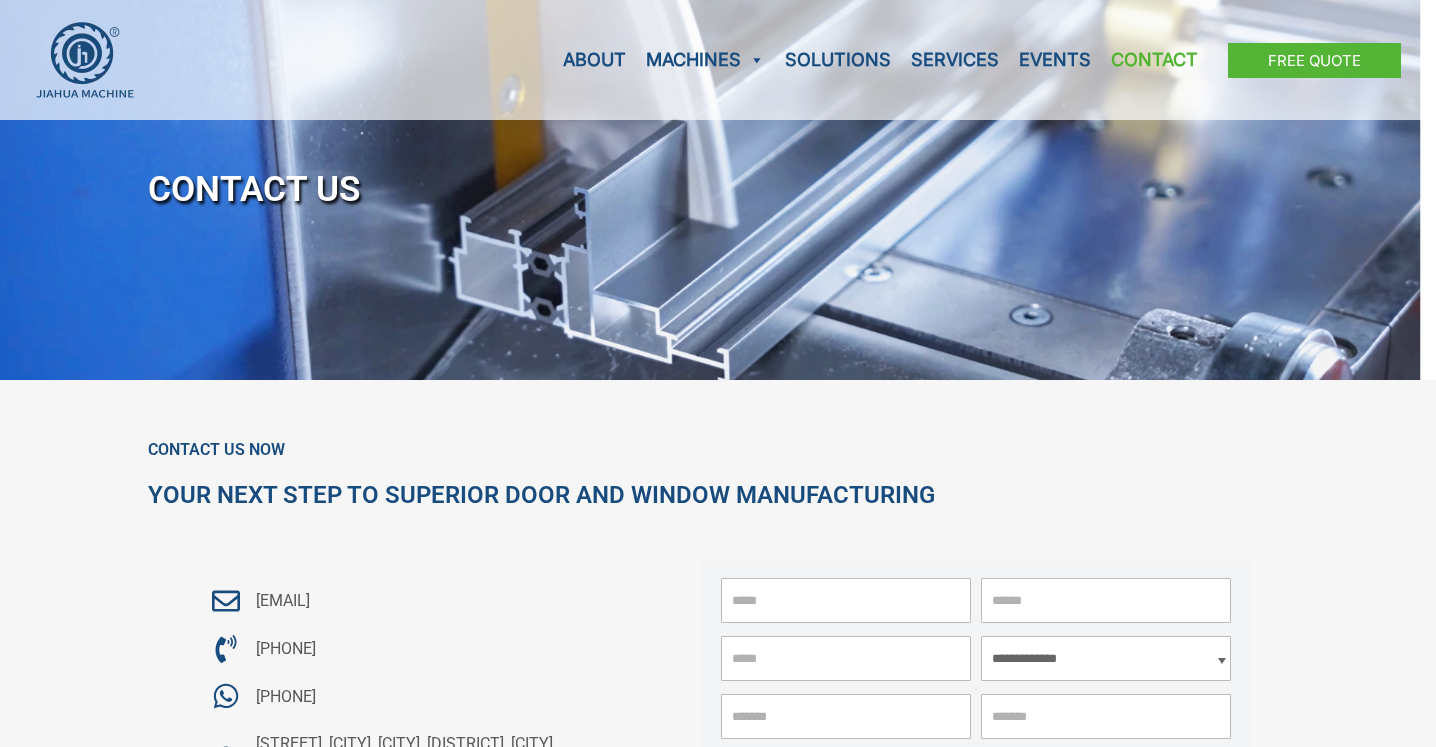 scroll, scrollTop: 0, scrollLeft: 0, axis: both 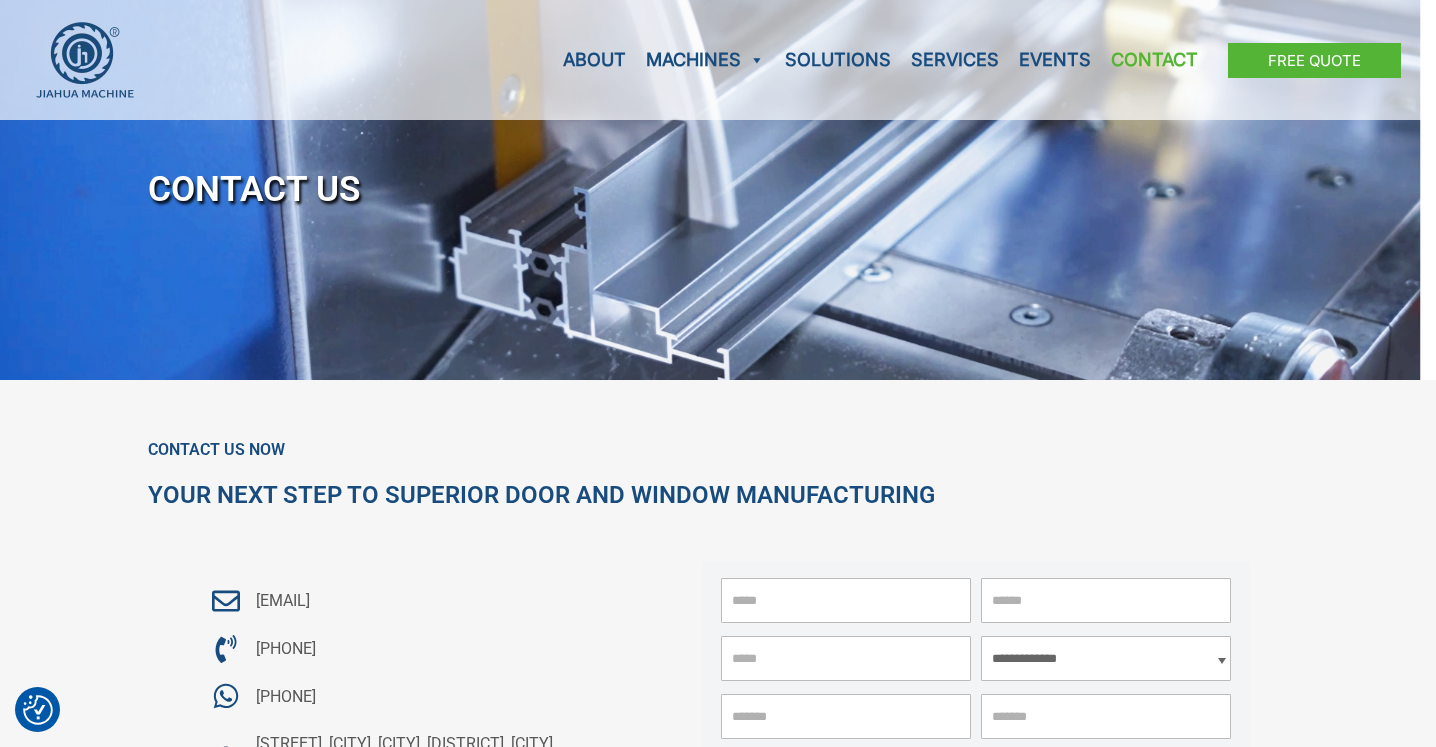 click on "Your Next Step to Superior Door and Window Manufacturing" at bounding box center [718, 495] 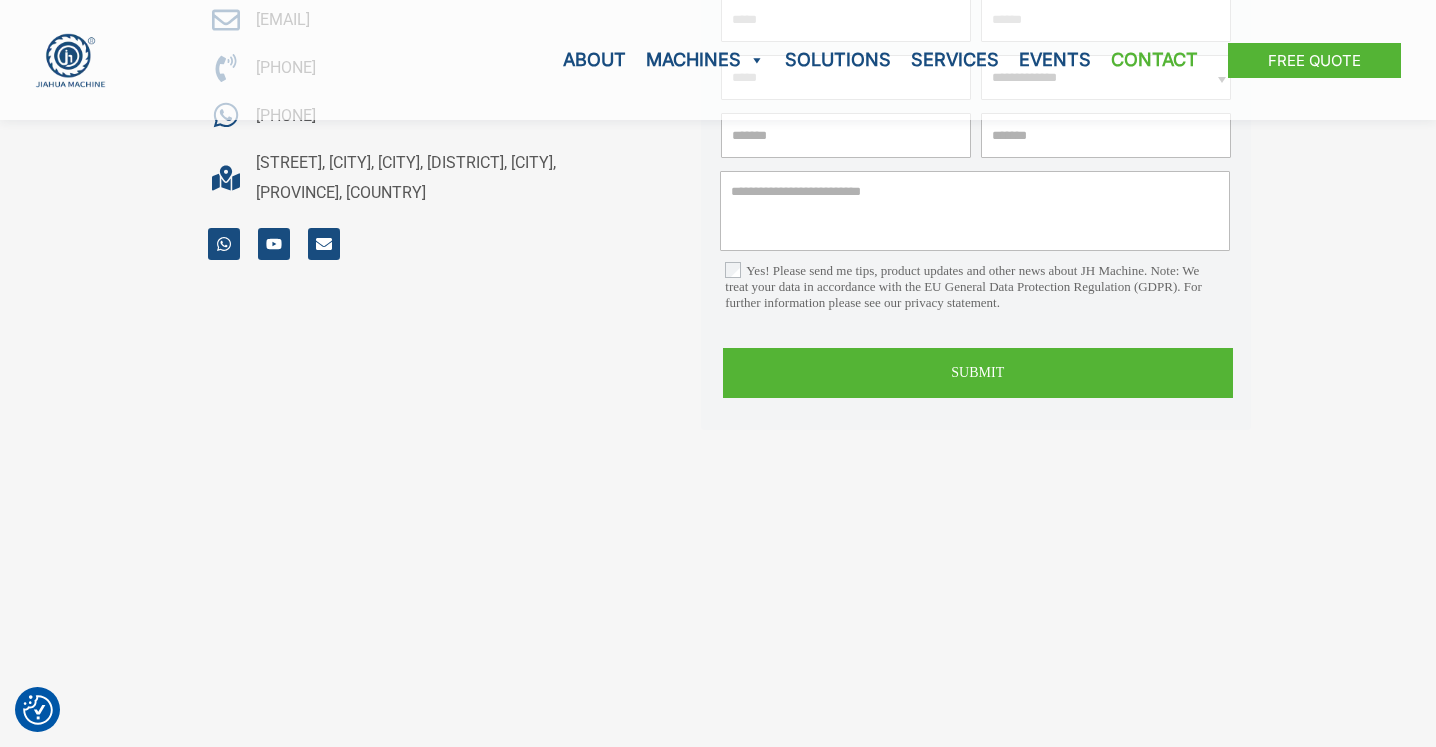 scroll, scrollTop: 583, scrollLeft: 0, axis: vertical 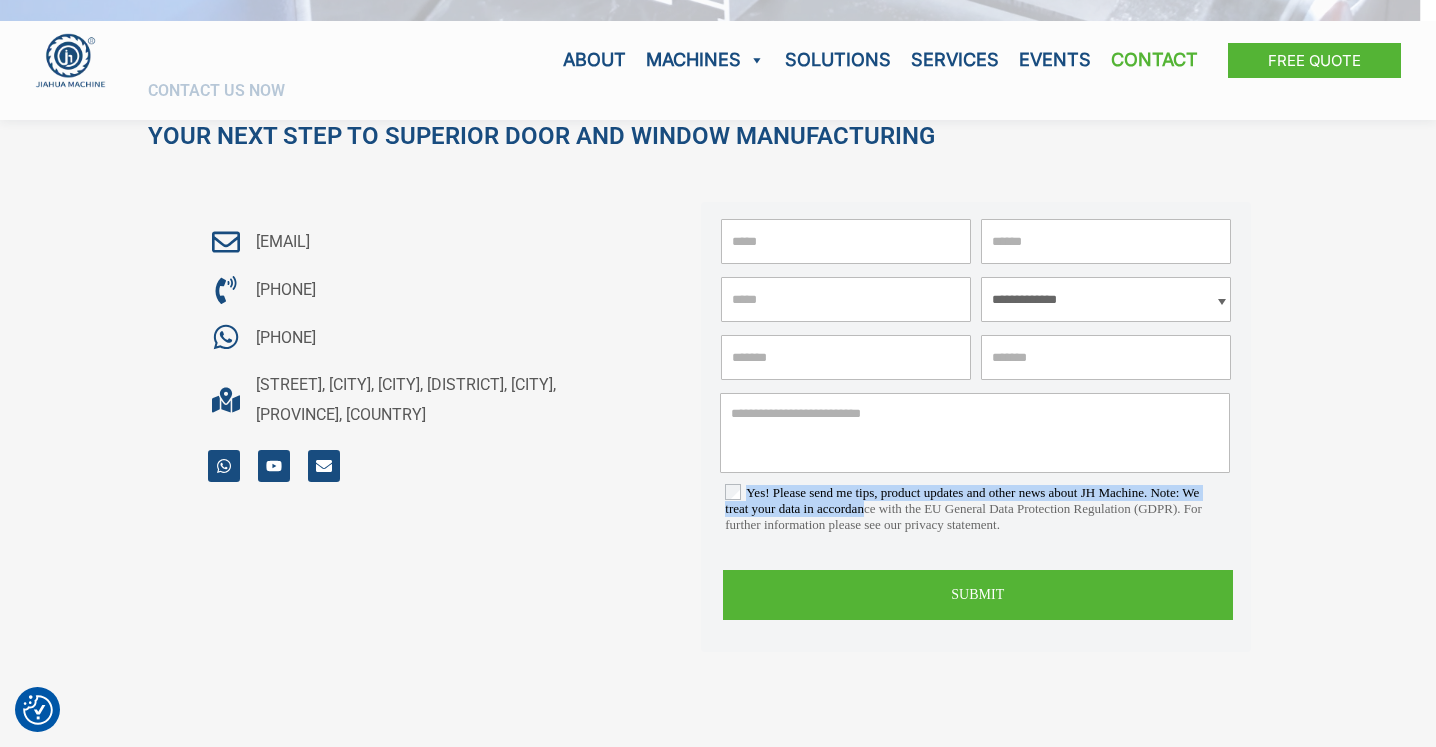drag, startPoint x: 1031, startPoint y: 479, endPoint x: 1031, endPoint y: 505, distance: 26 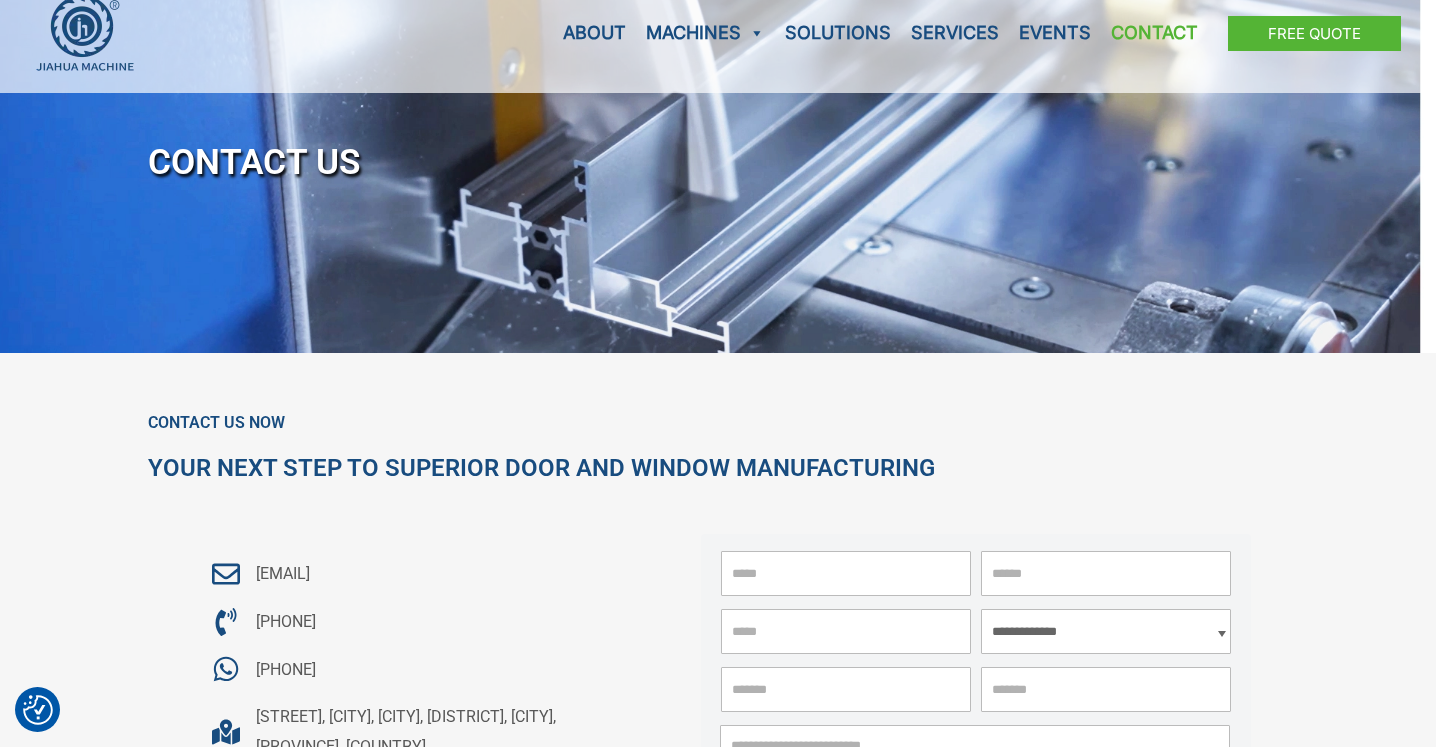 scroll, scrollTop: 0, scrollLeft: 0, axis: both 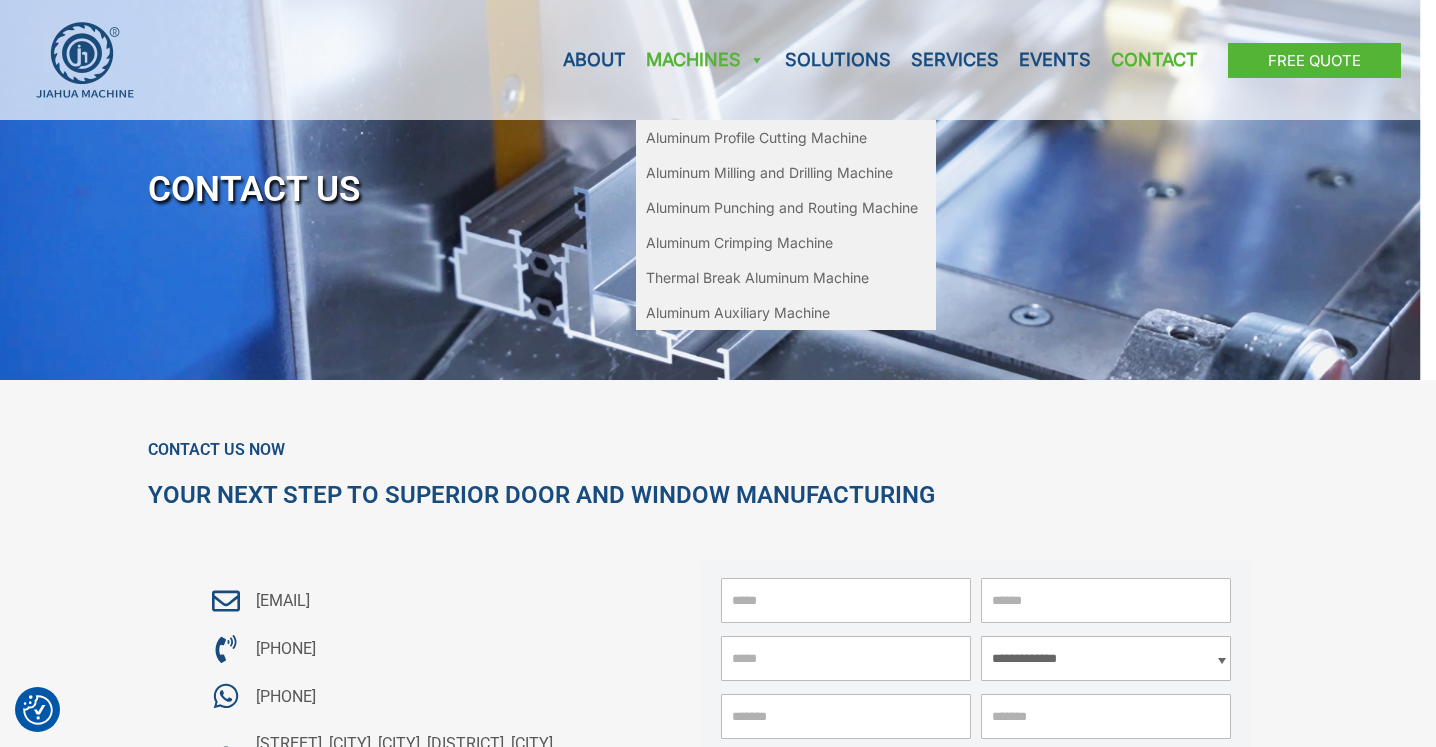click on "Machines" at bounding box center [705, 60] 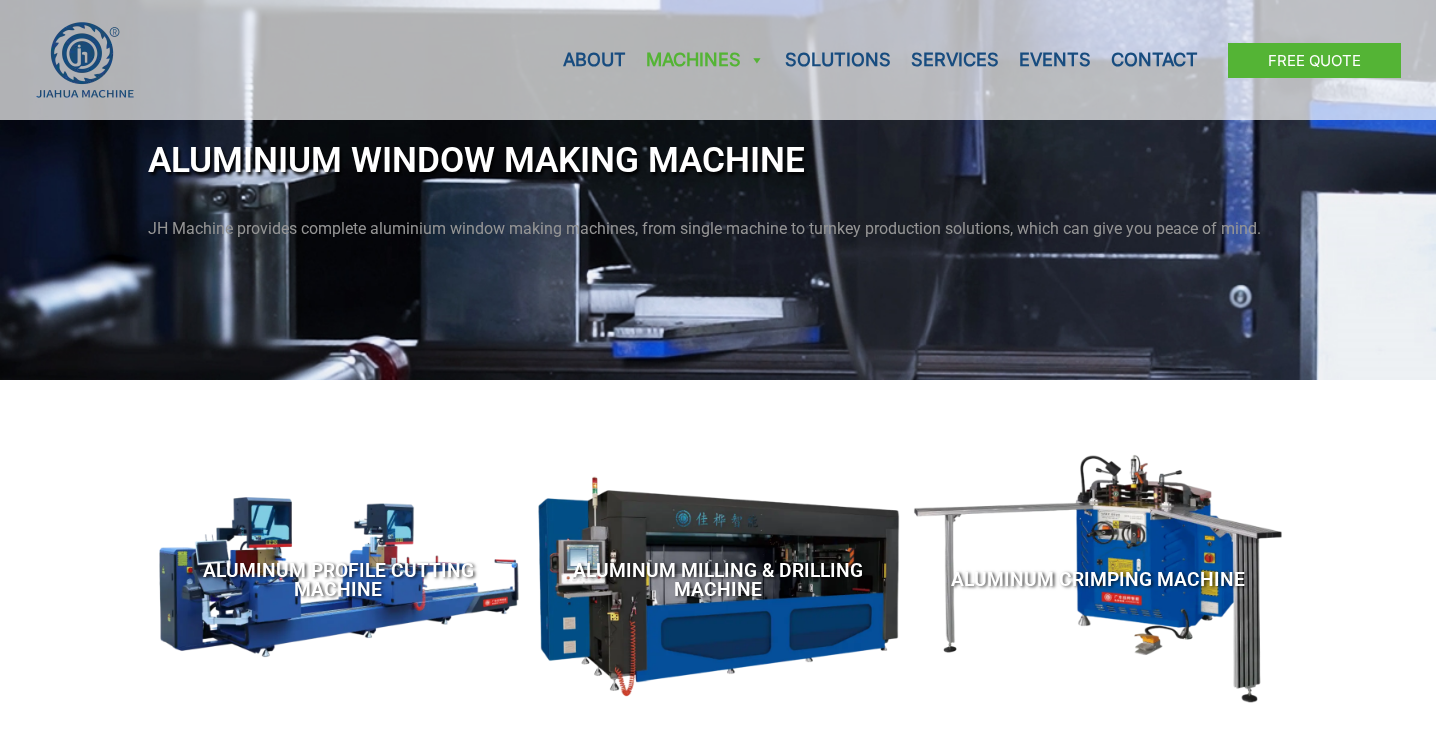 scroll, scrollTop: 0, scrollLeft: 0, axis: both 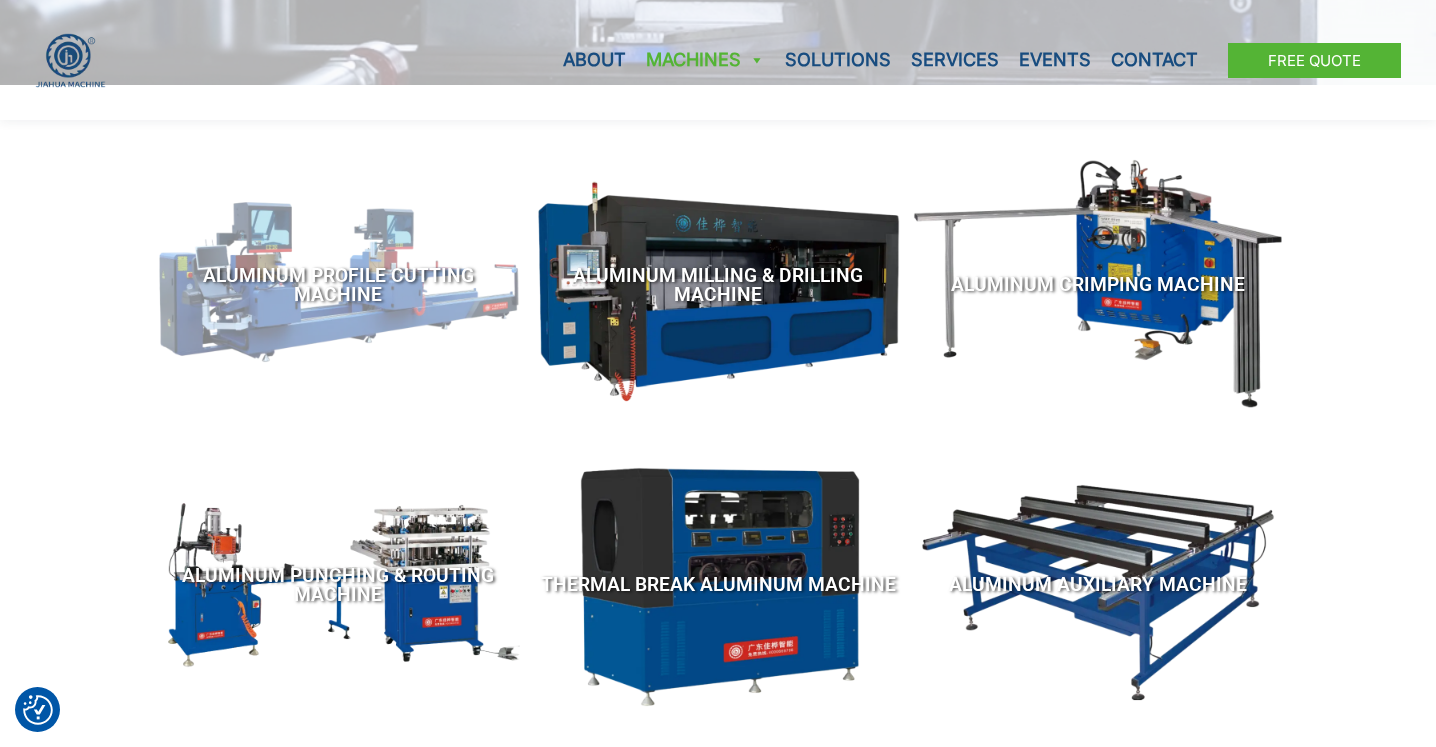 click on "Aluminum Profile Cutting Machine" at bounding box center (338, 285) 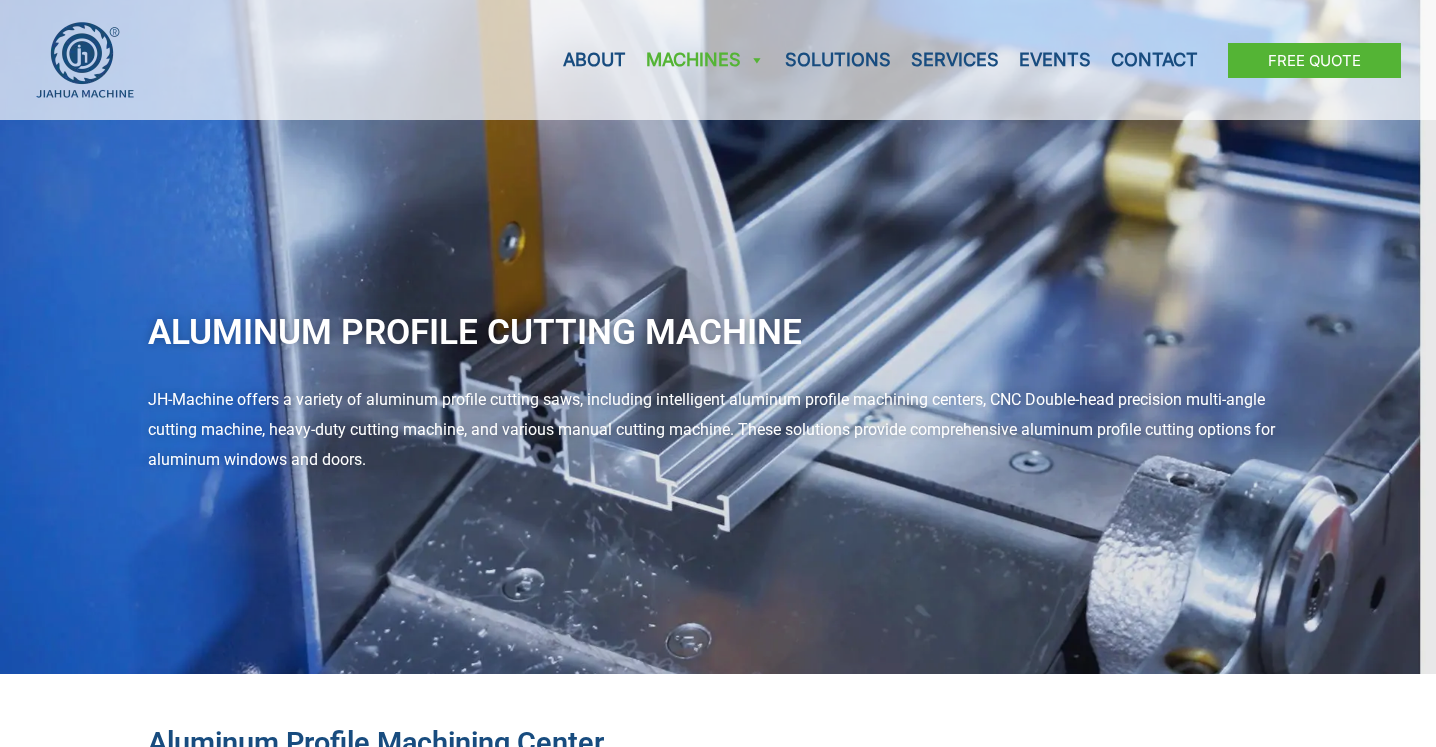 scroll, scrollTop: 0, scrollLeft: 0, axis: both 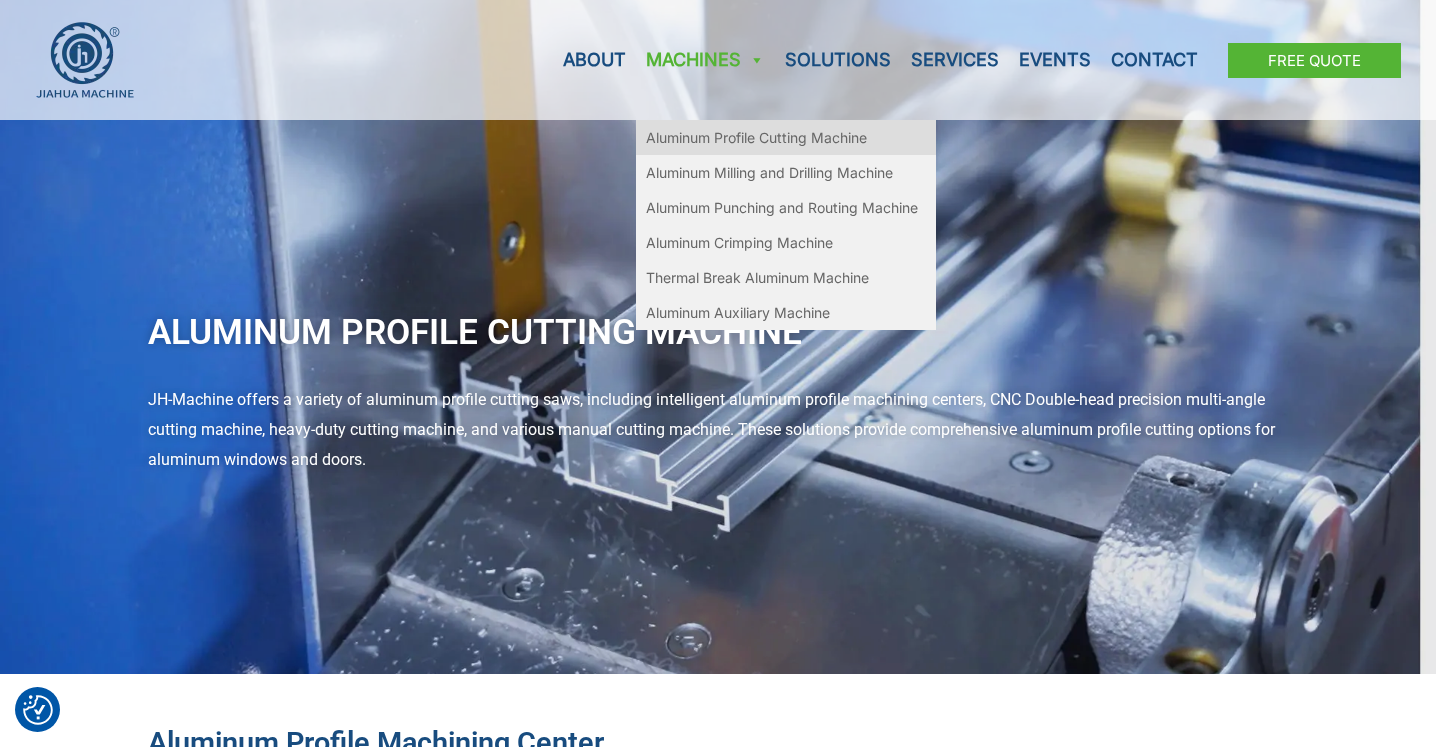 click on "Aluminum Profile Cutting Machine" at bounding box center [786, 137] 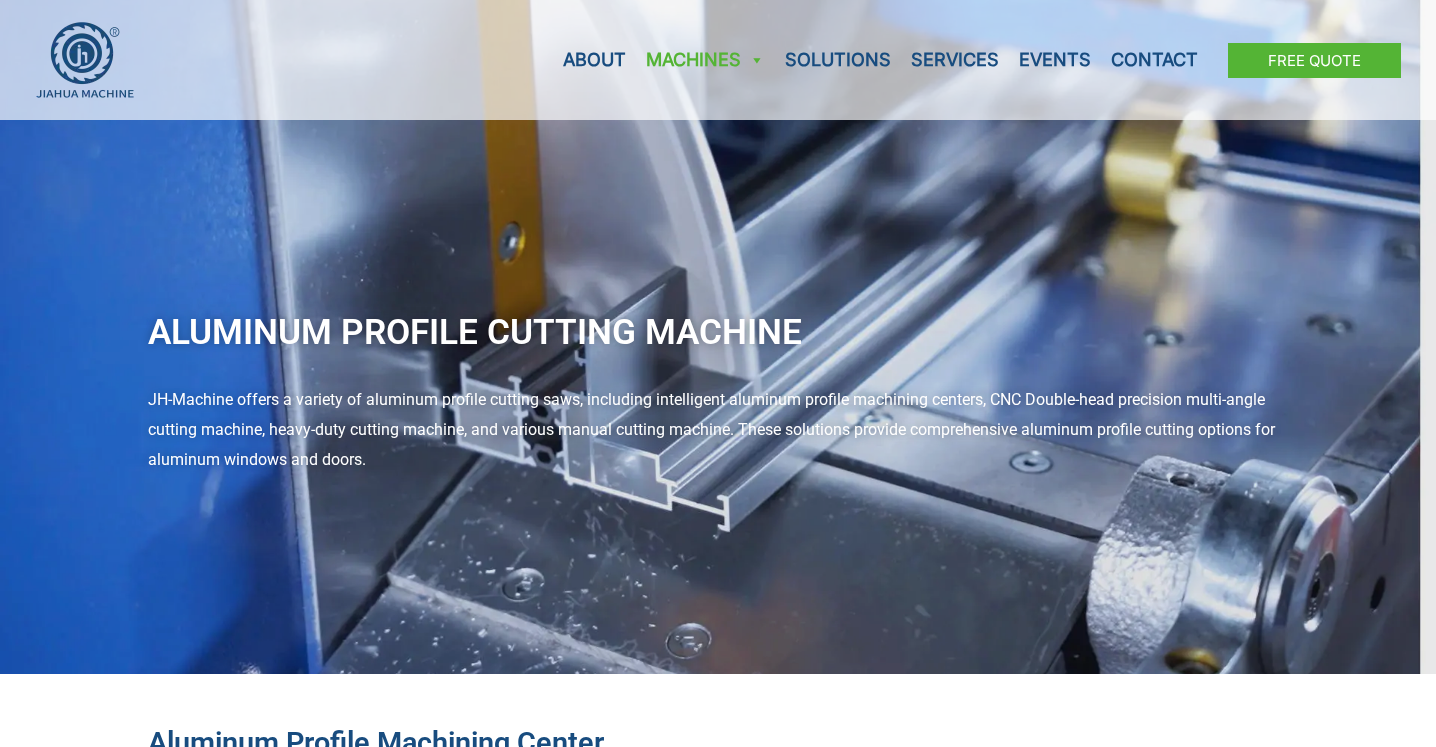 scroll, scrollTop: 0, scrollLeft: 0, axis: both 